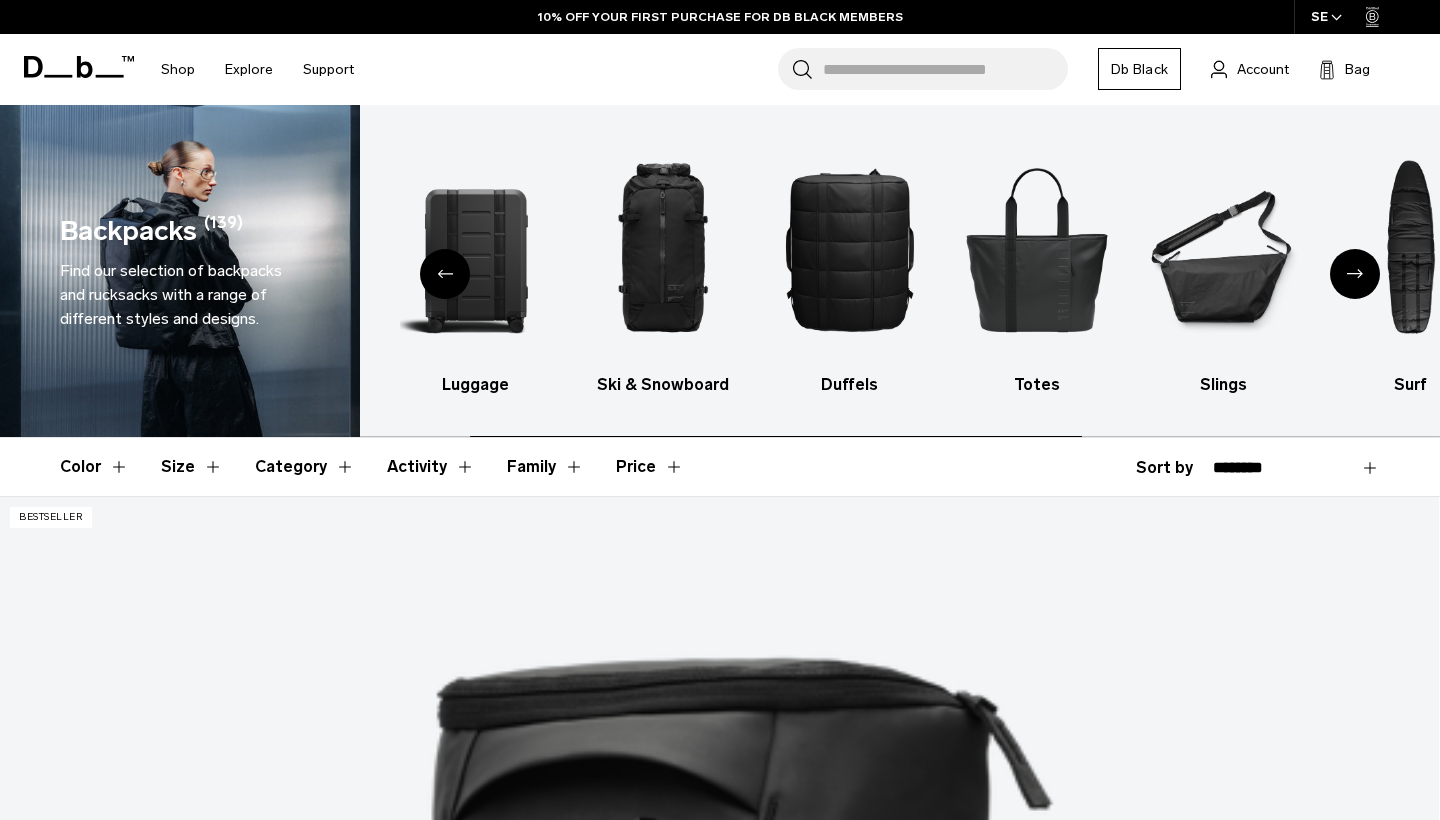 scroll, scrollTop: 0, scrollLeft: 0, axis: both 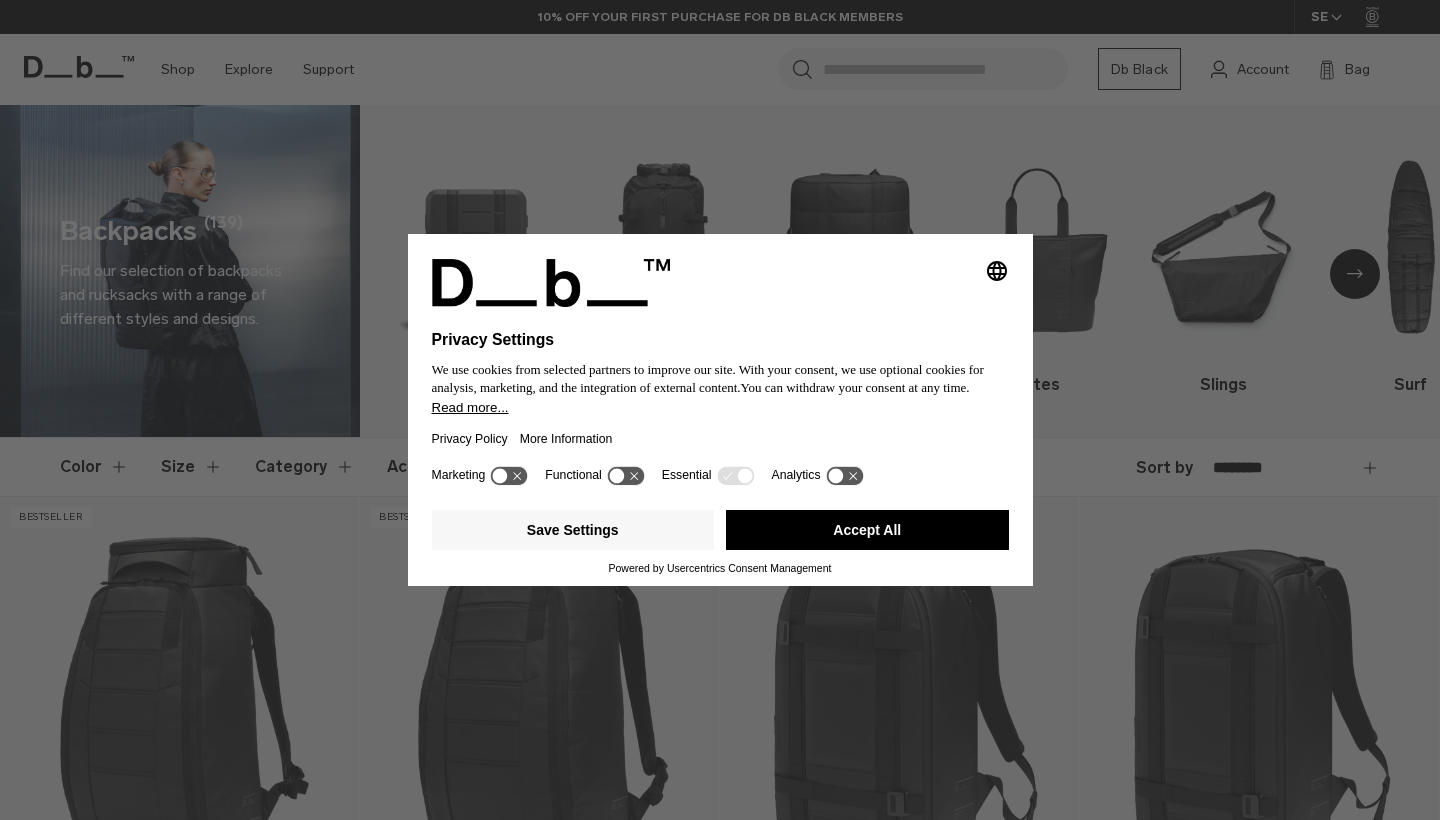 click on "Accept All" at bounding box center [867, 530] 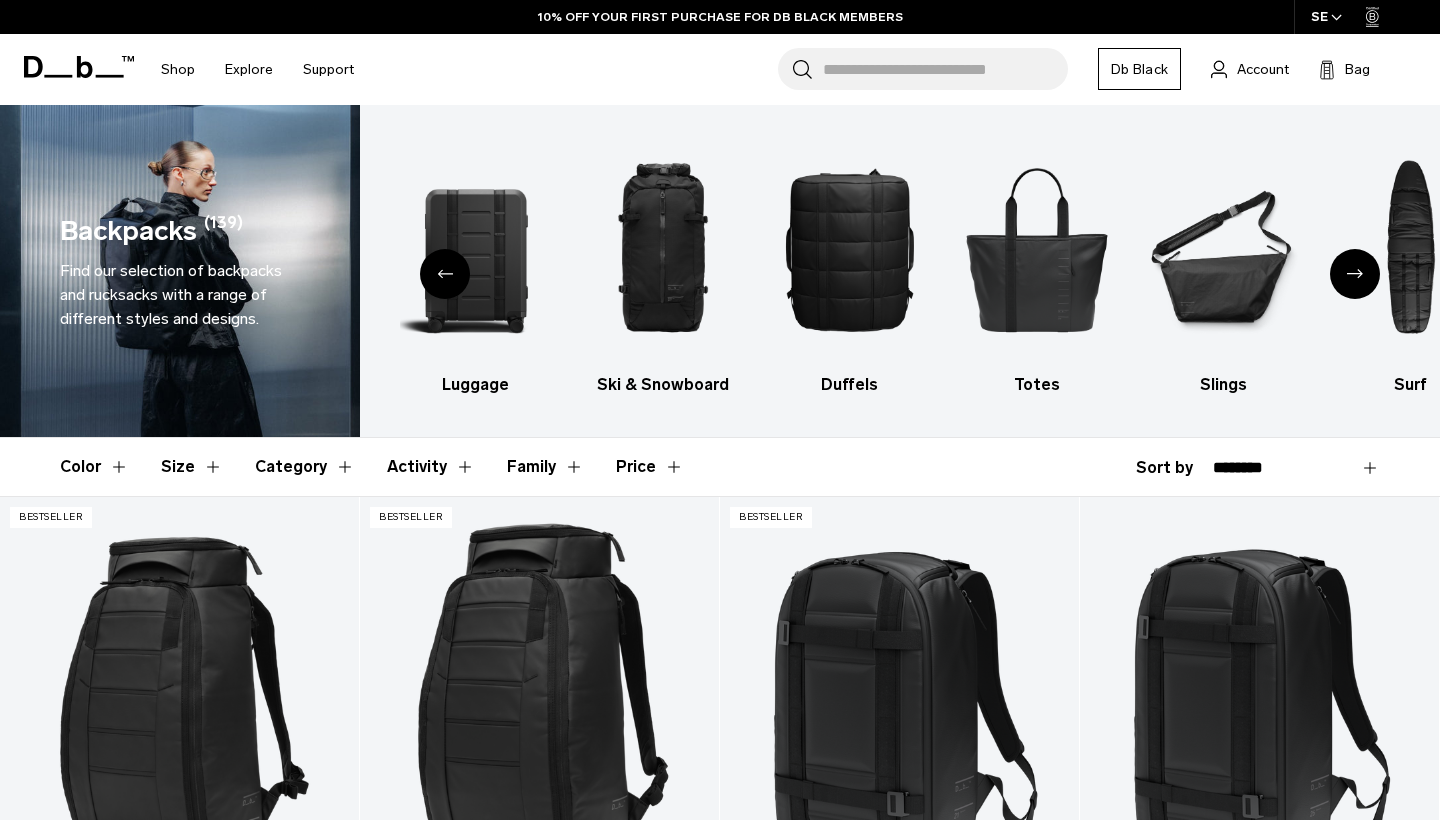 scroll, scrollTop: 0, scrollLeft: 0, axis: both 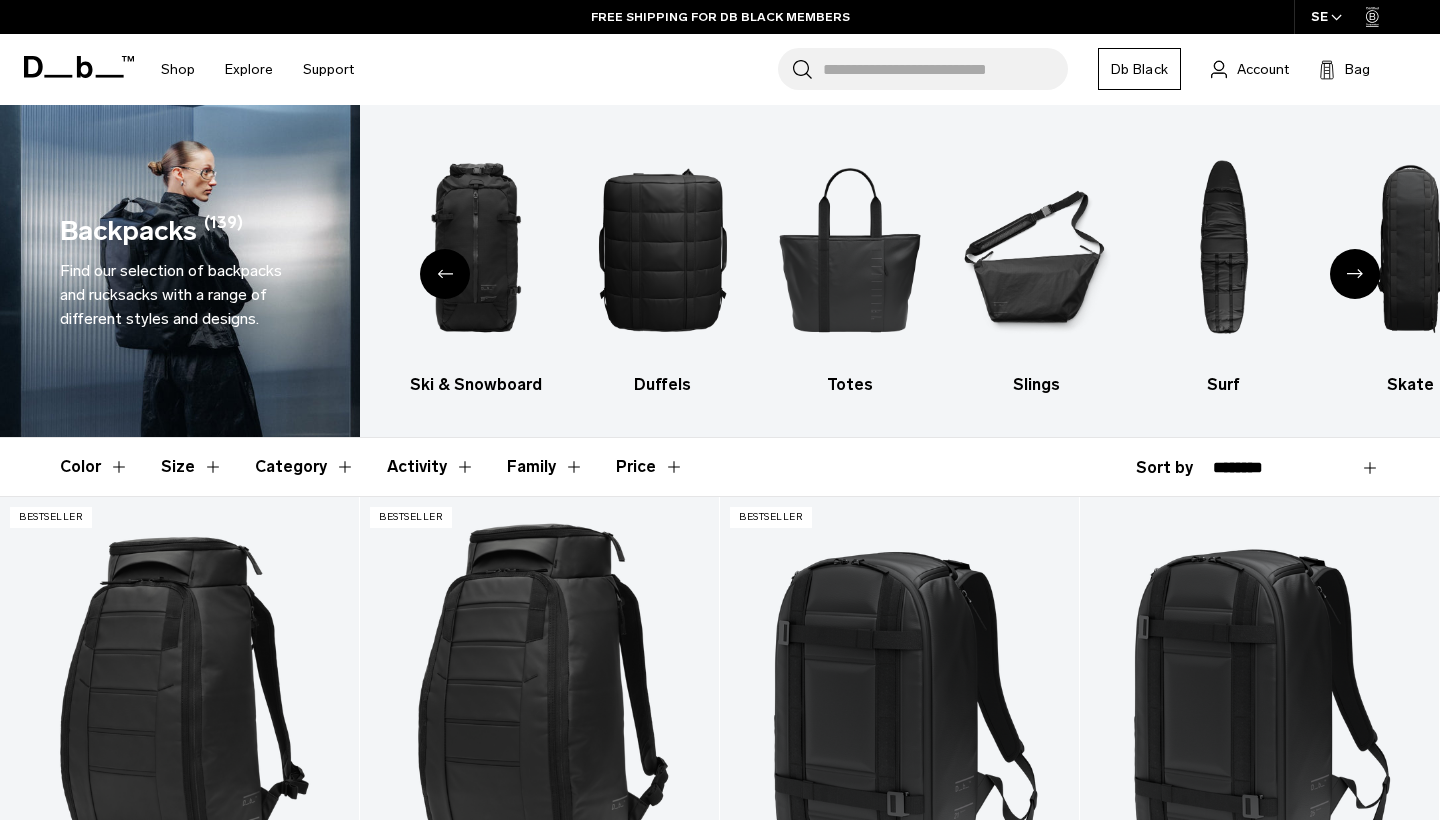 click at bounding box center [1355, 274] 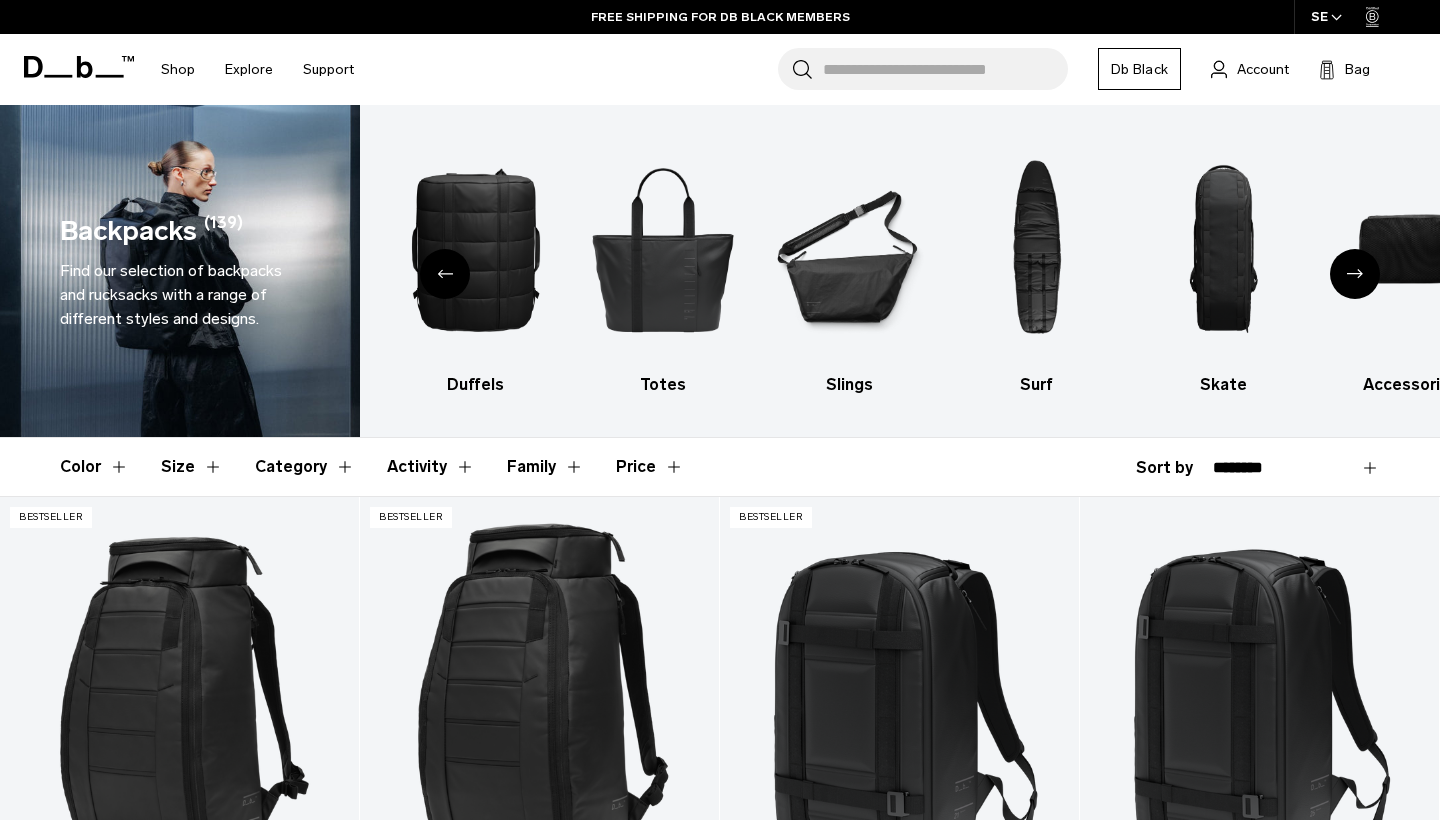 click at bounding box center [1355, 274] 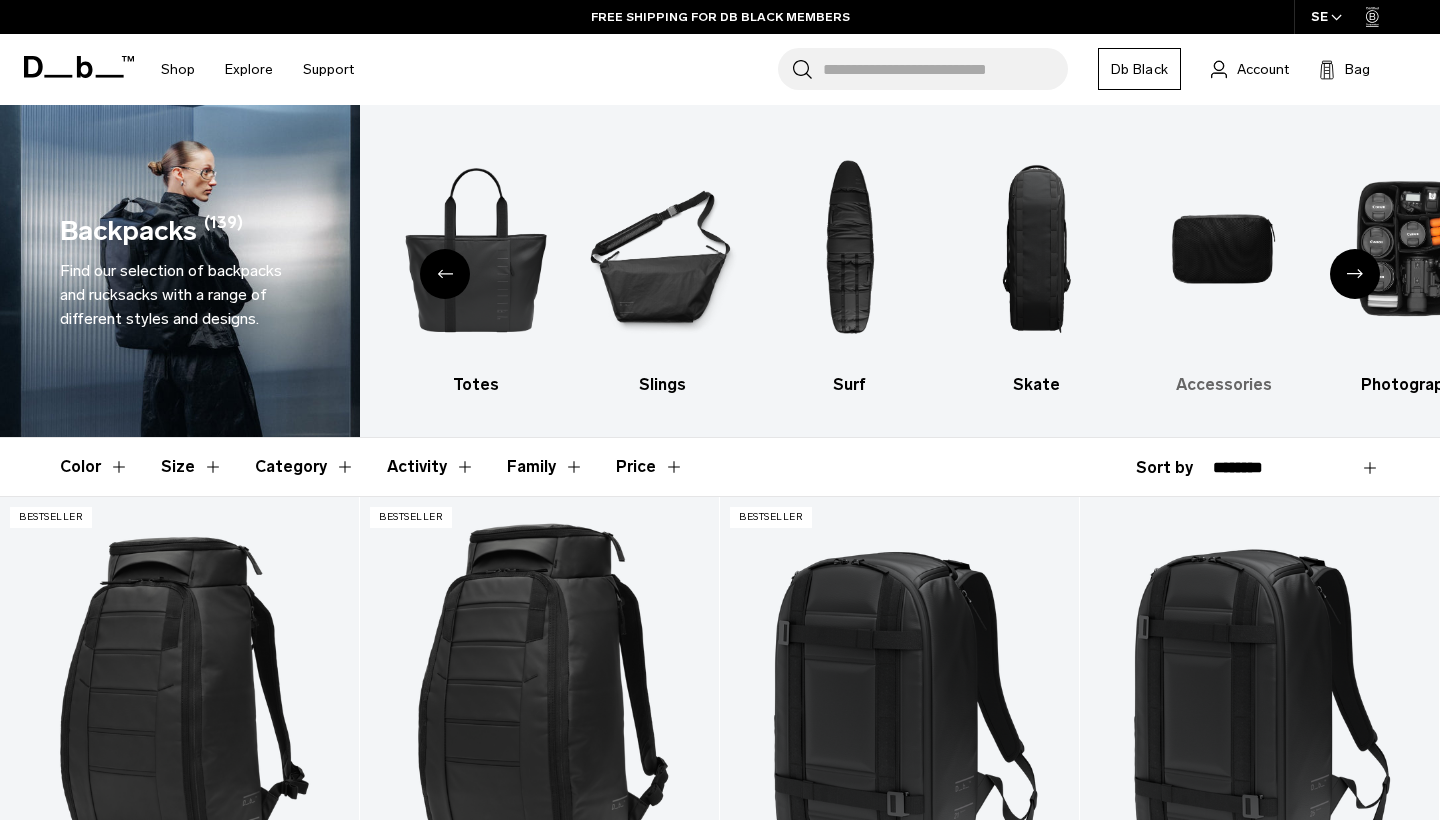 click at bounding box center (1224, 249) 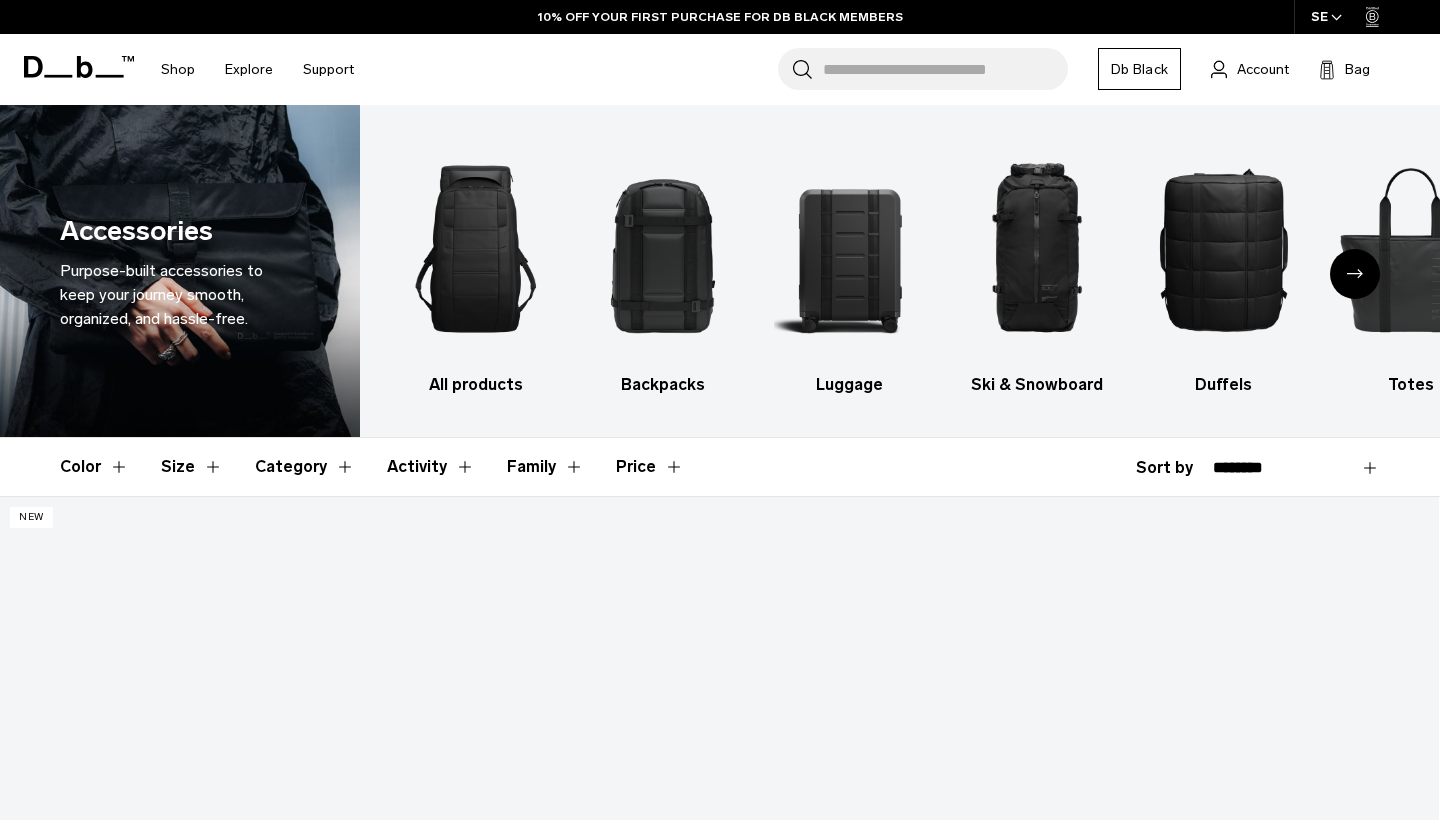 scroll, scrollTop: 242, scrollLeft: 0, axis: vertical 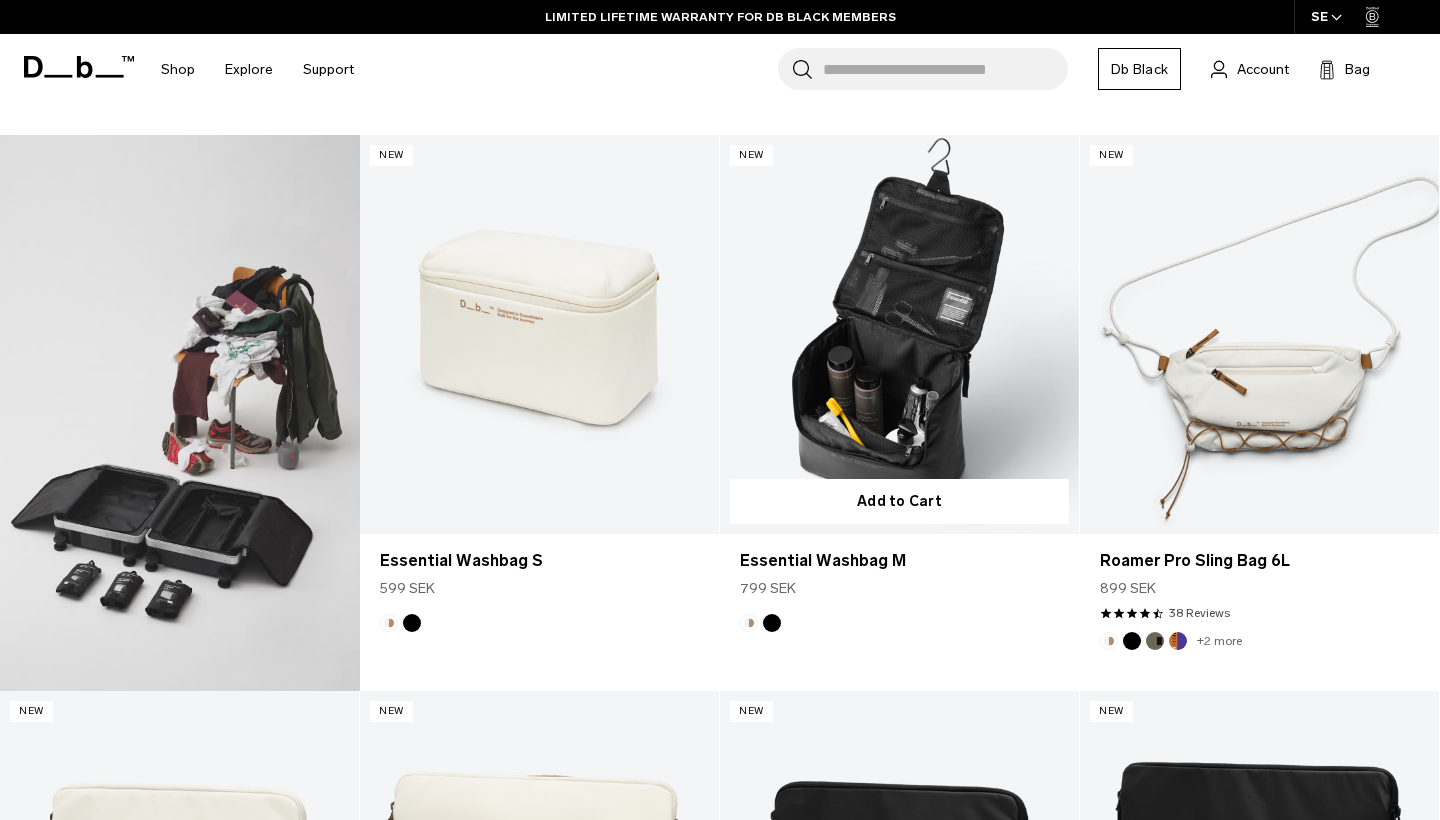 click at bounding box center (772, 623) 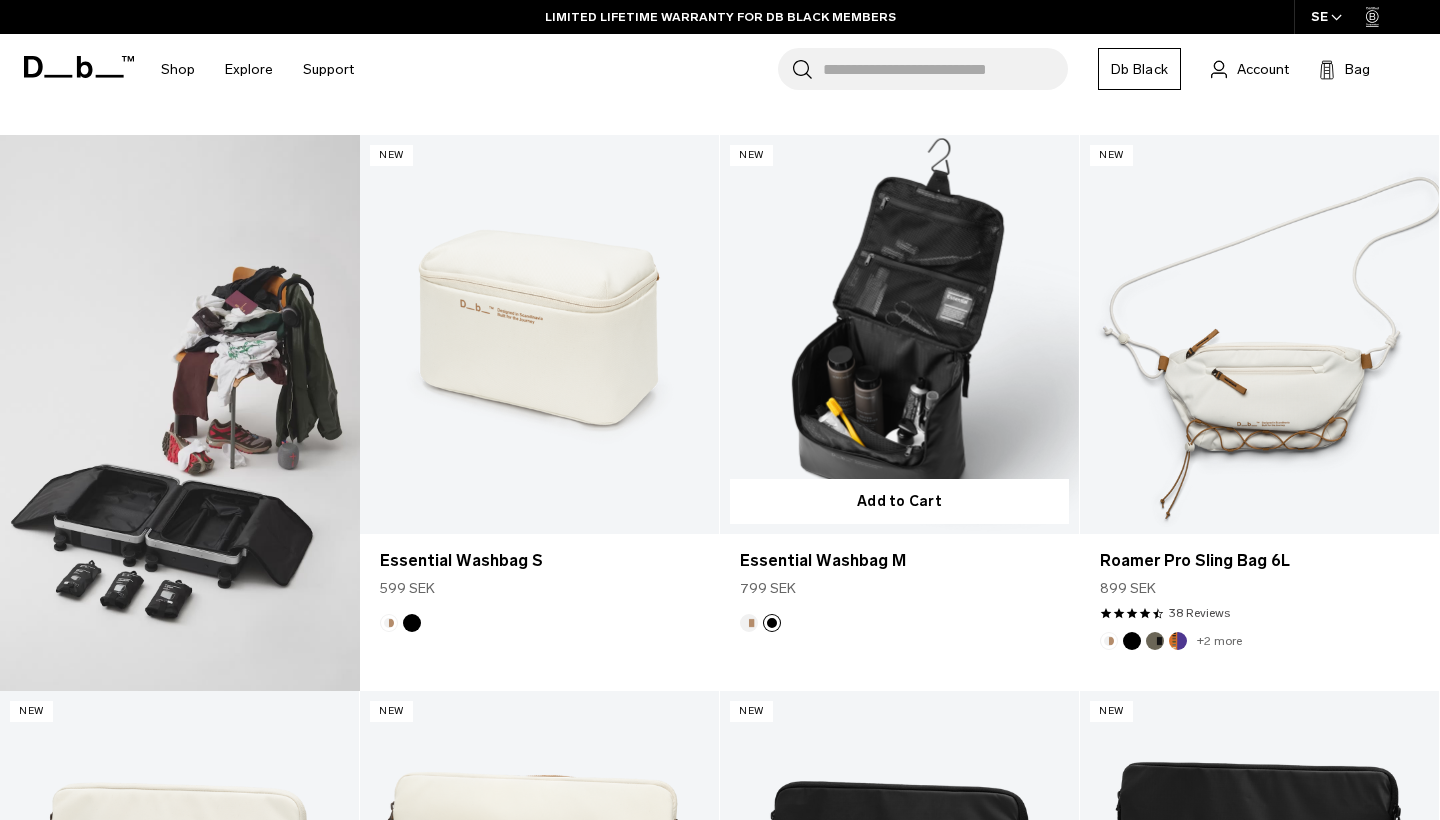 click at bounding box center [899, 334] 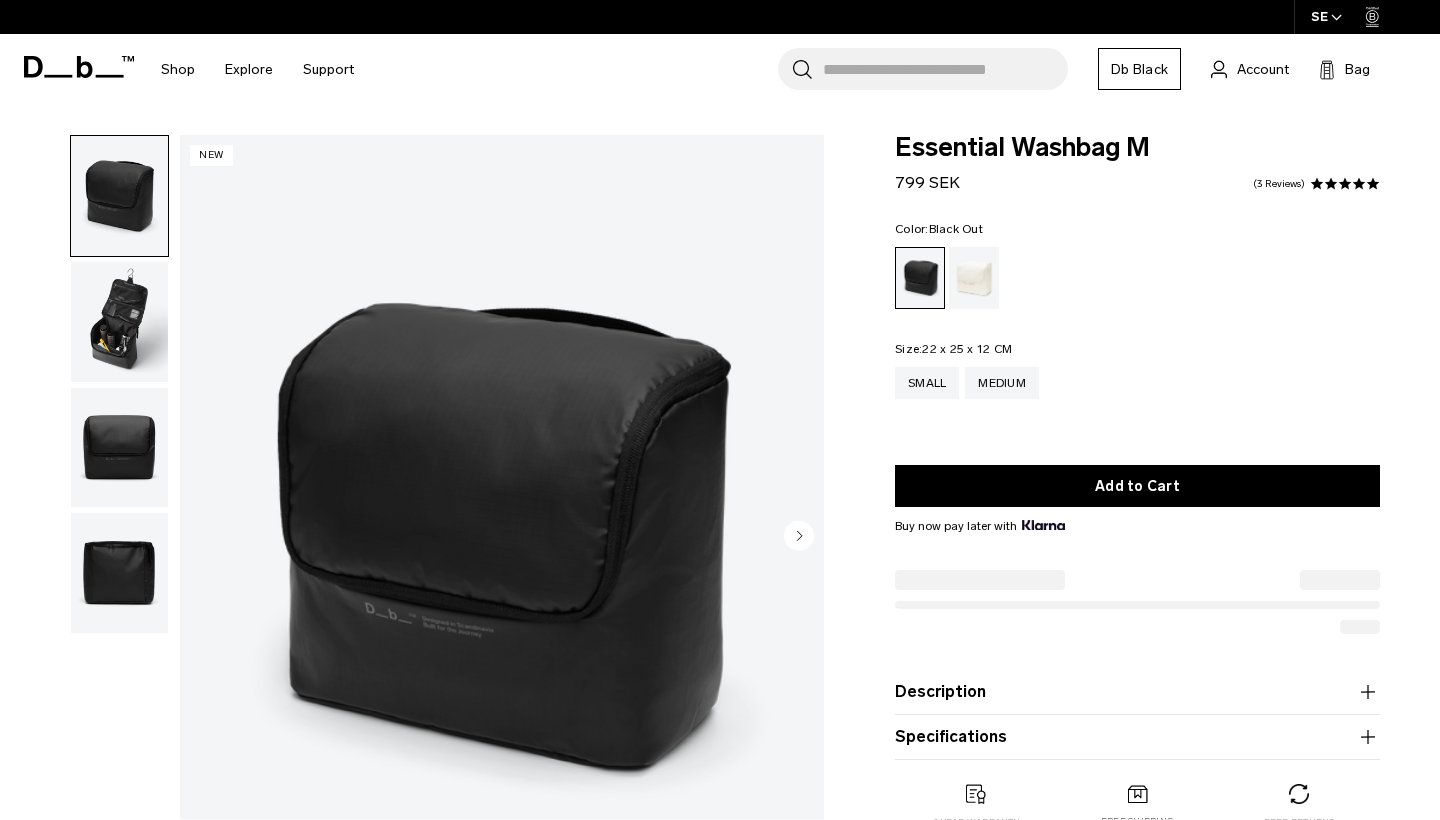 scroll, scrollTop: 0, scrollLeft: 0, axis: both 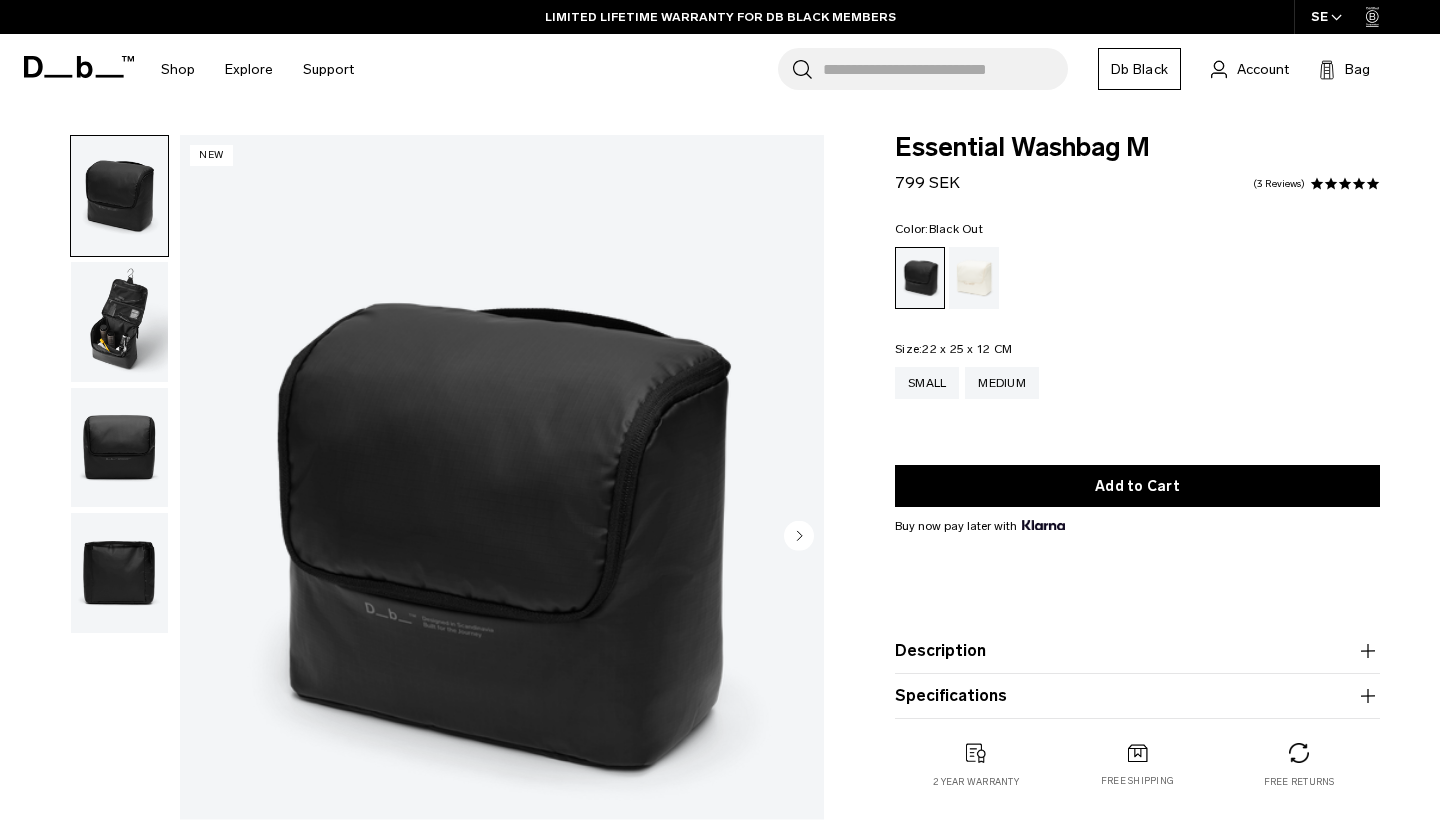 click at bounding box center [119, 322] 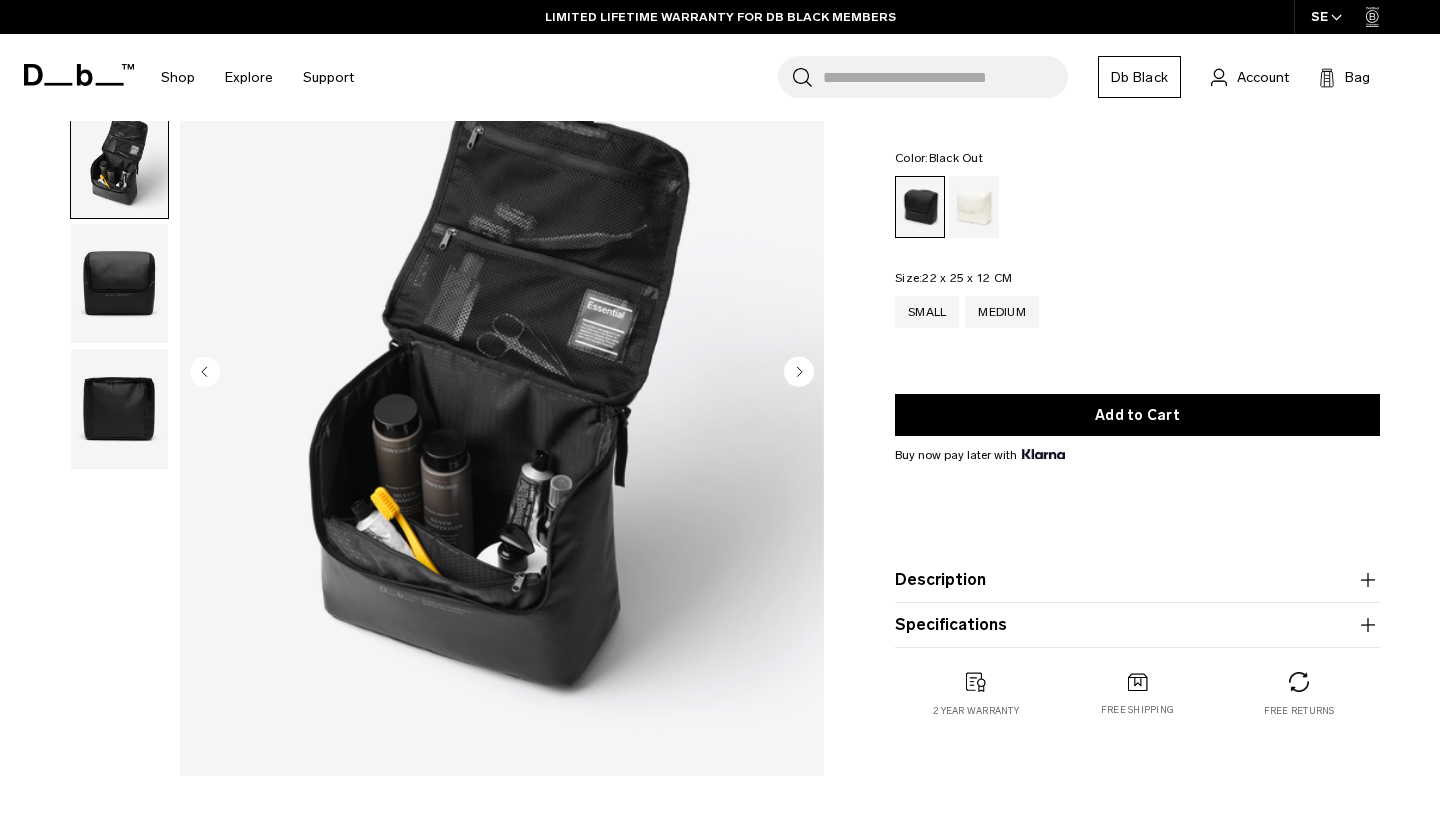 scroll, scrollTop: 165, scrollLeft: 0, axis: vertical 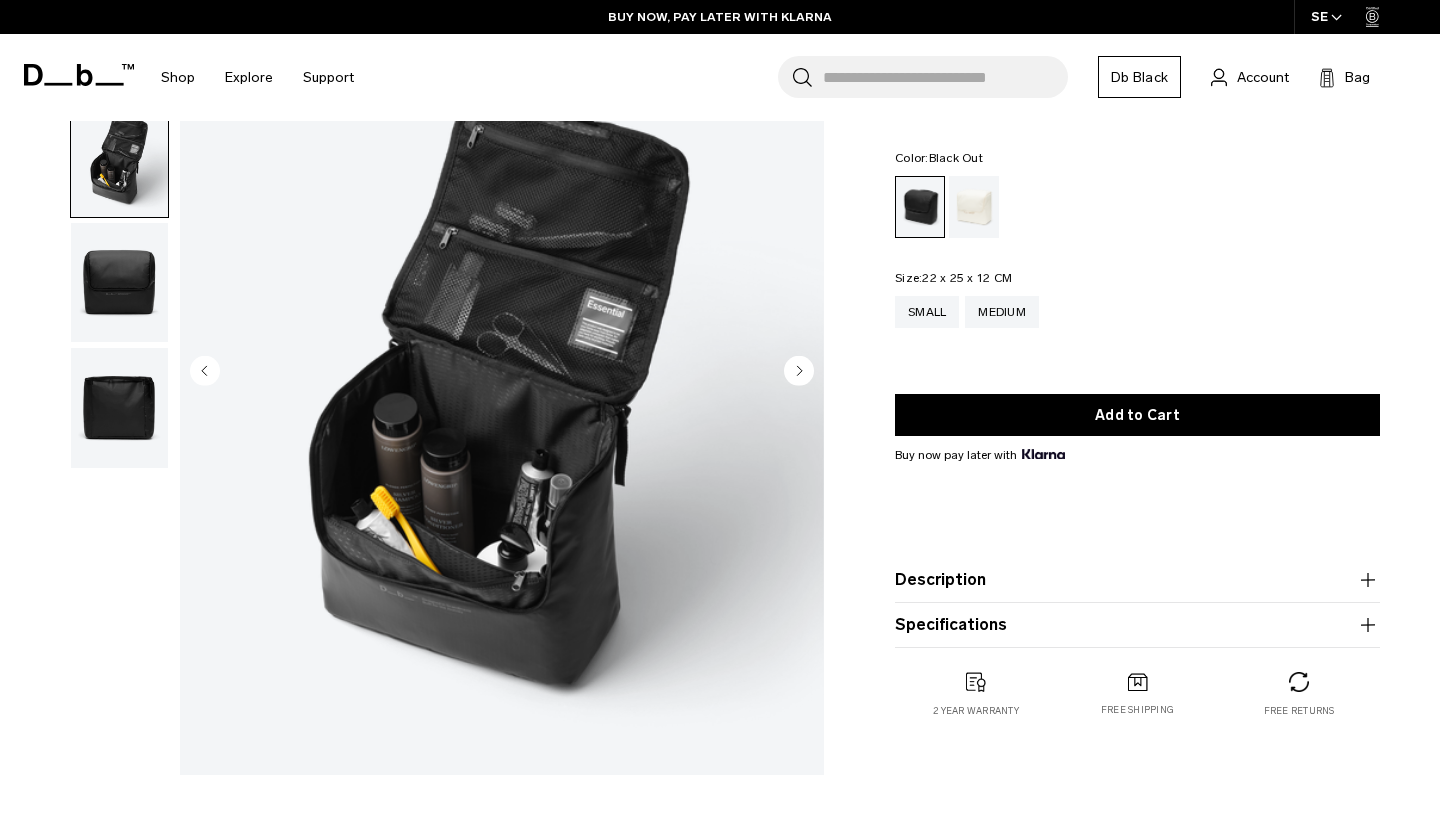 click at bounding box center [119, 283] 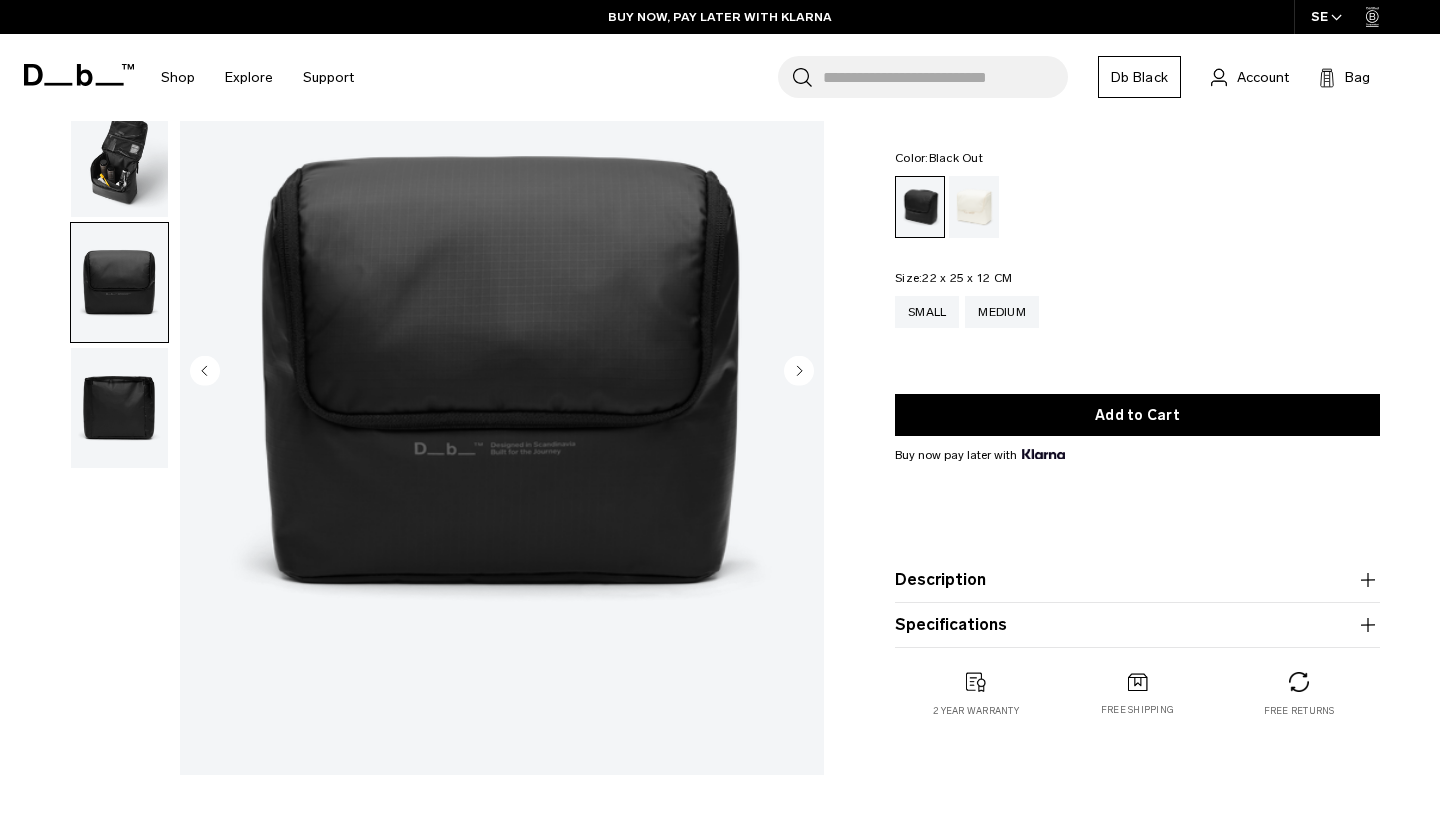 click at bounding box center [119, 408] 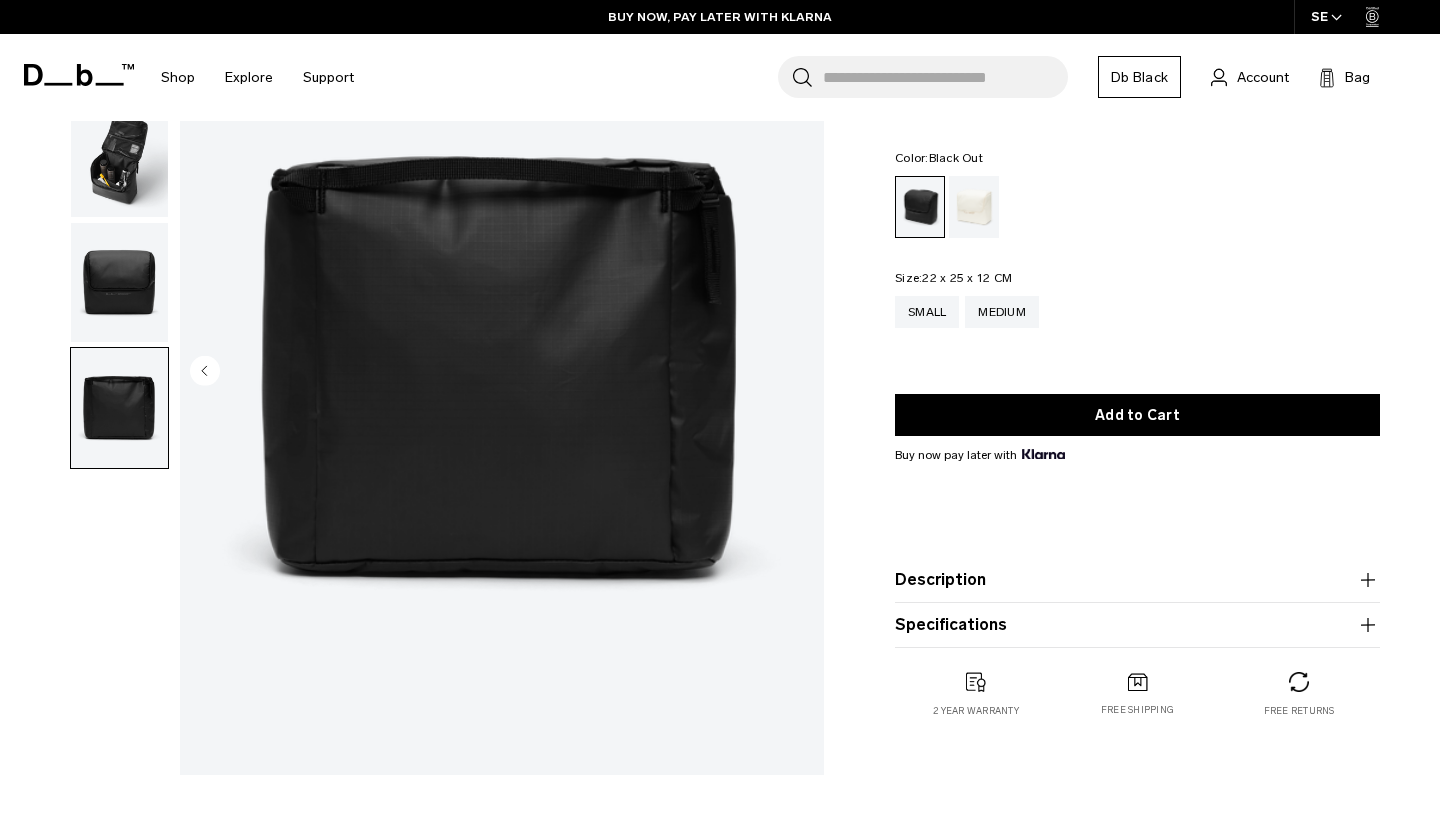 click at bounding box center [119, 157] 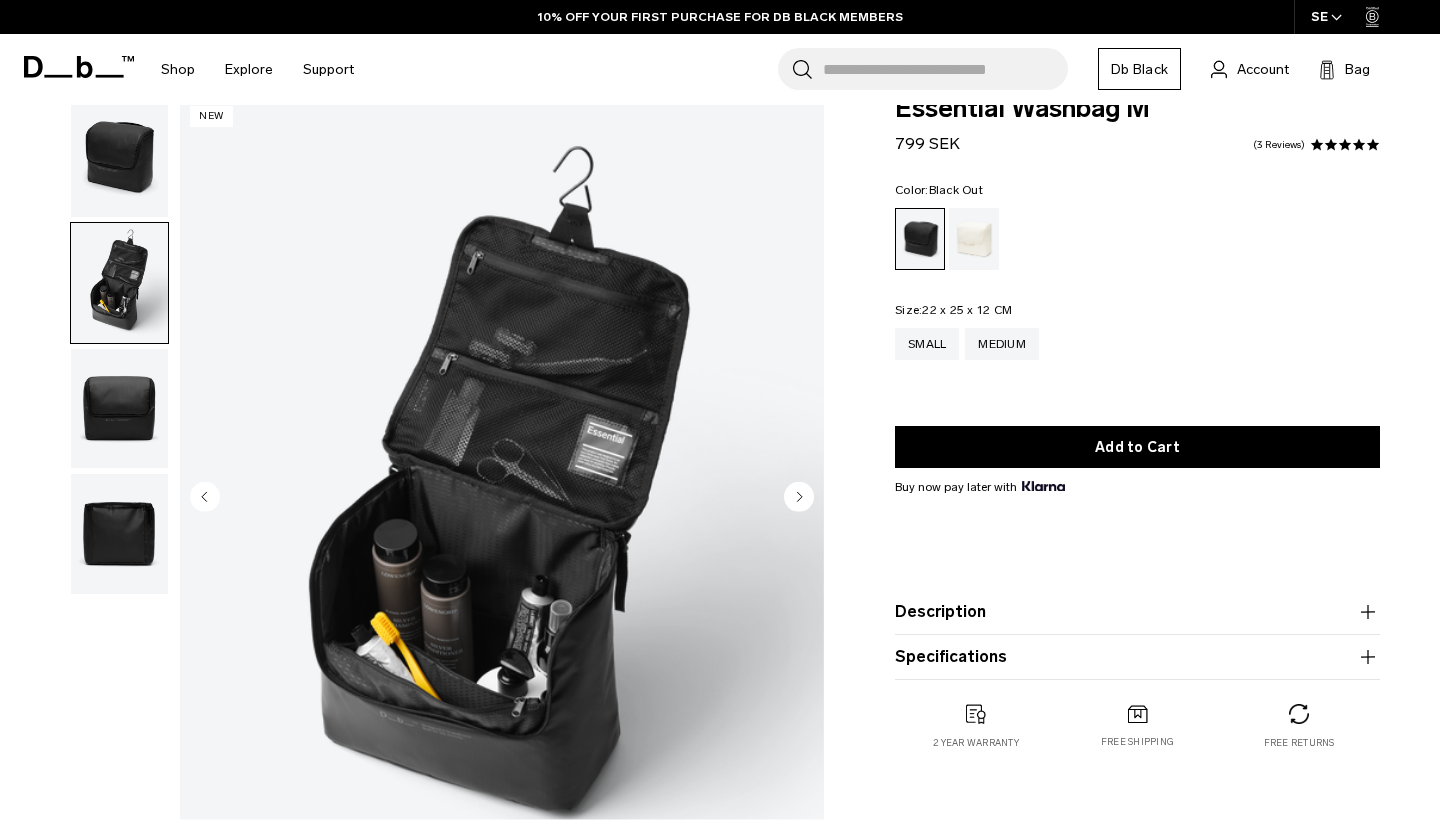scroll, scrollTop: 42, scrollLeft: 0, axis: vertical 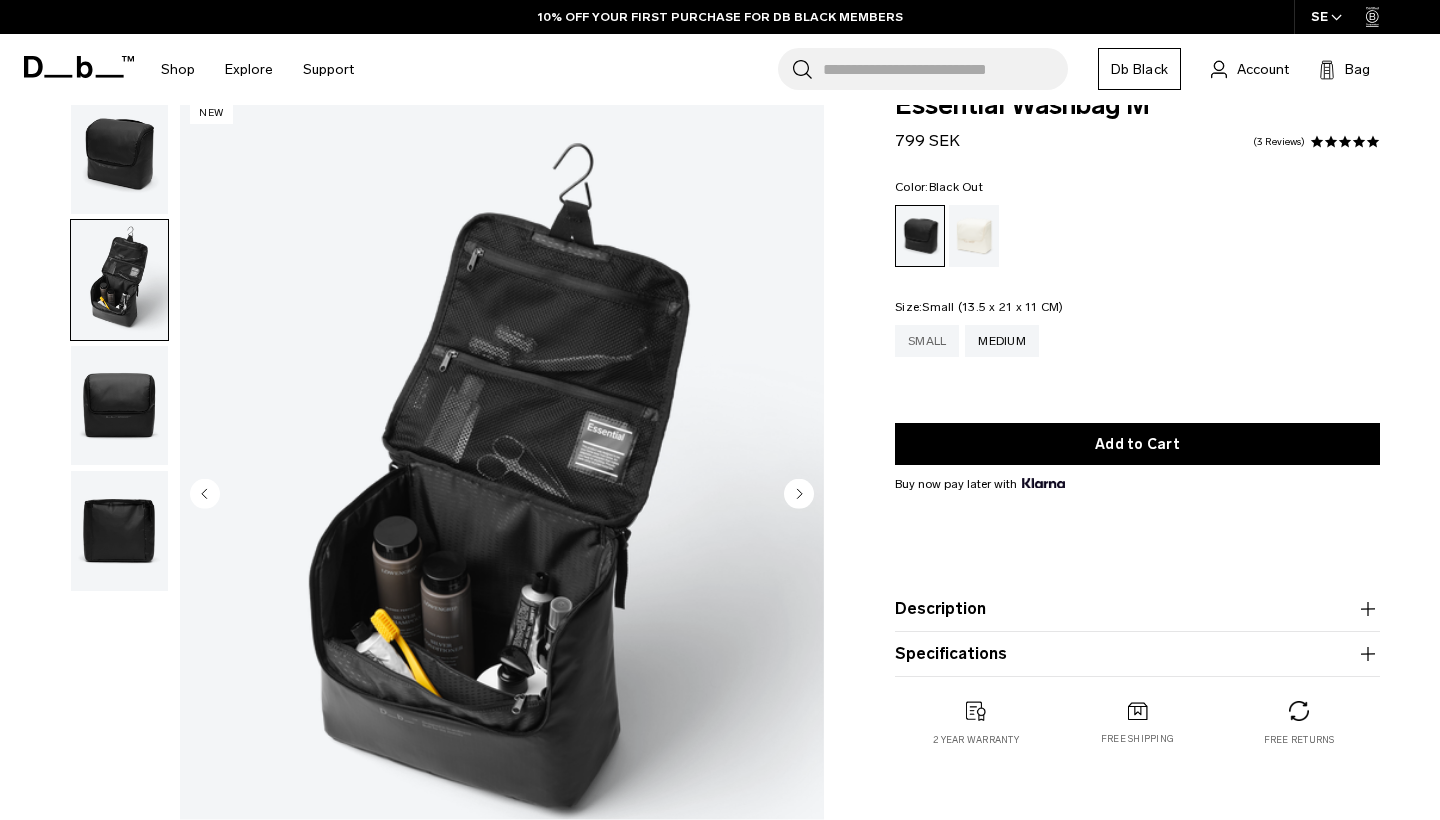 click on "Small" at bounding box center (927, 341) 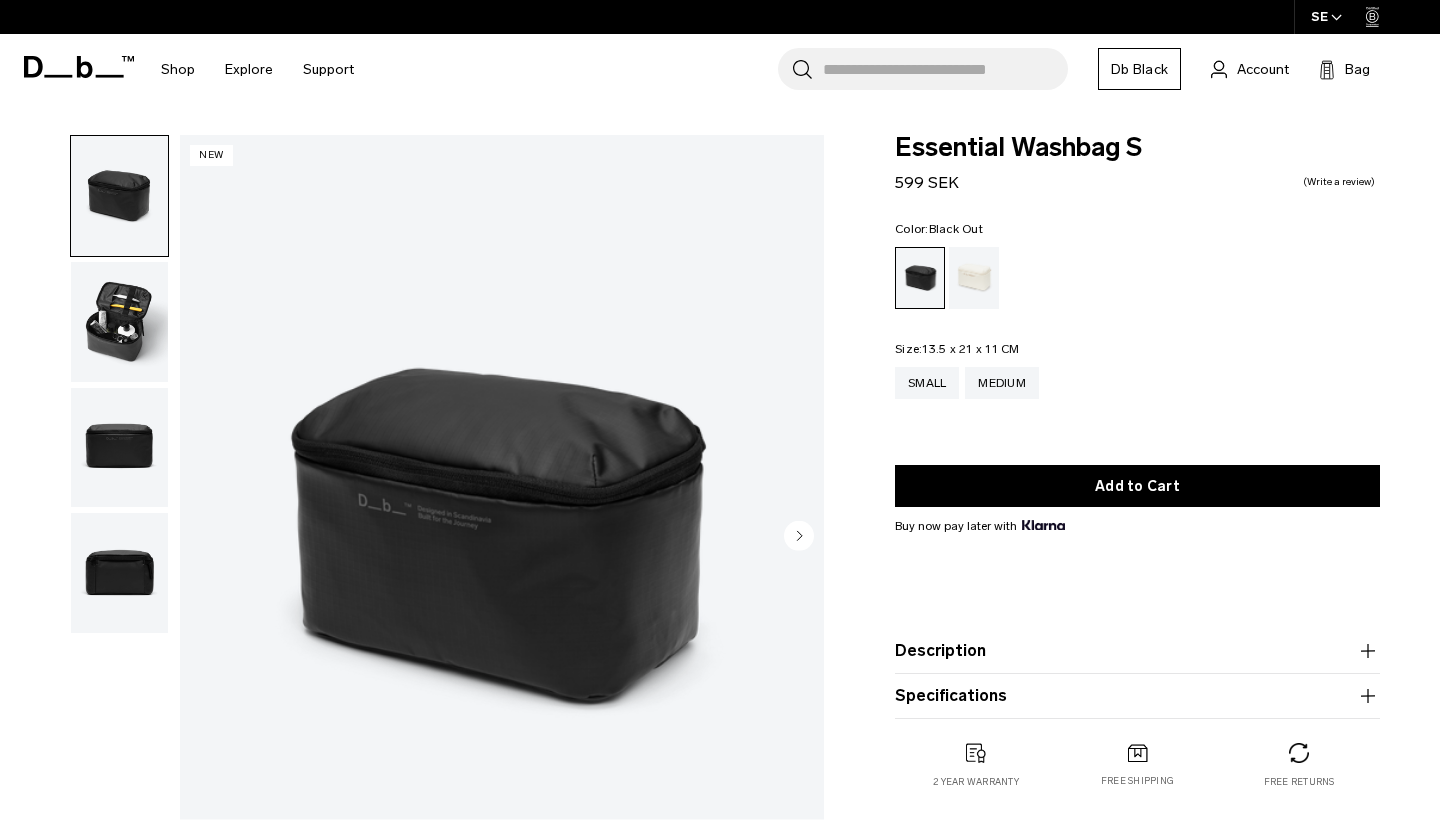 scroll, scrollTop: 0, scrollLeft: 0, axis: both 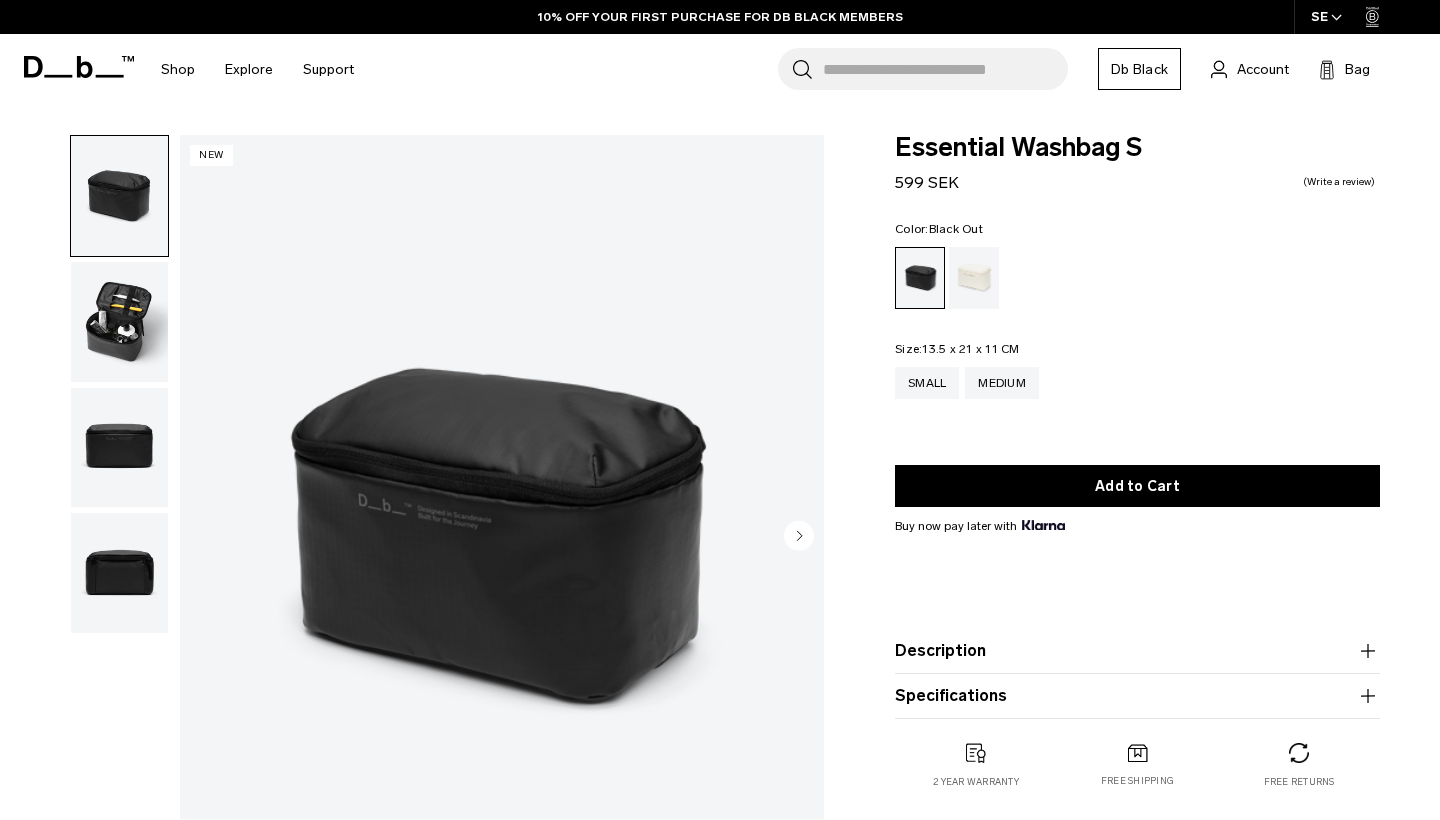 click at bounding box center [119, 322] 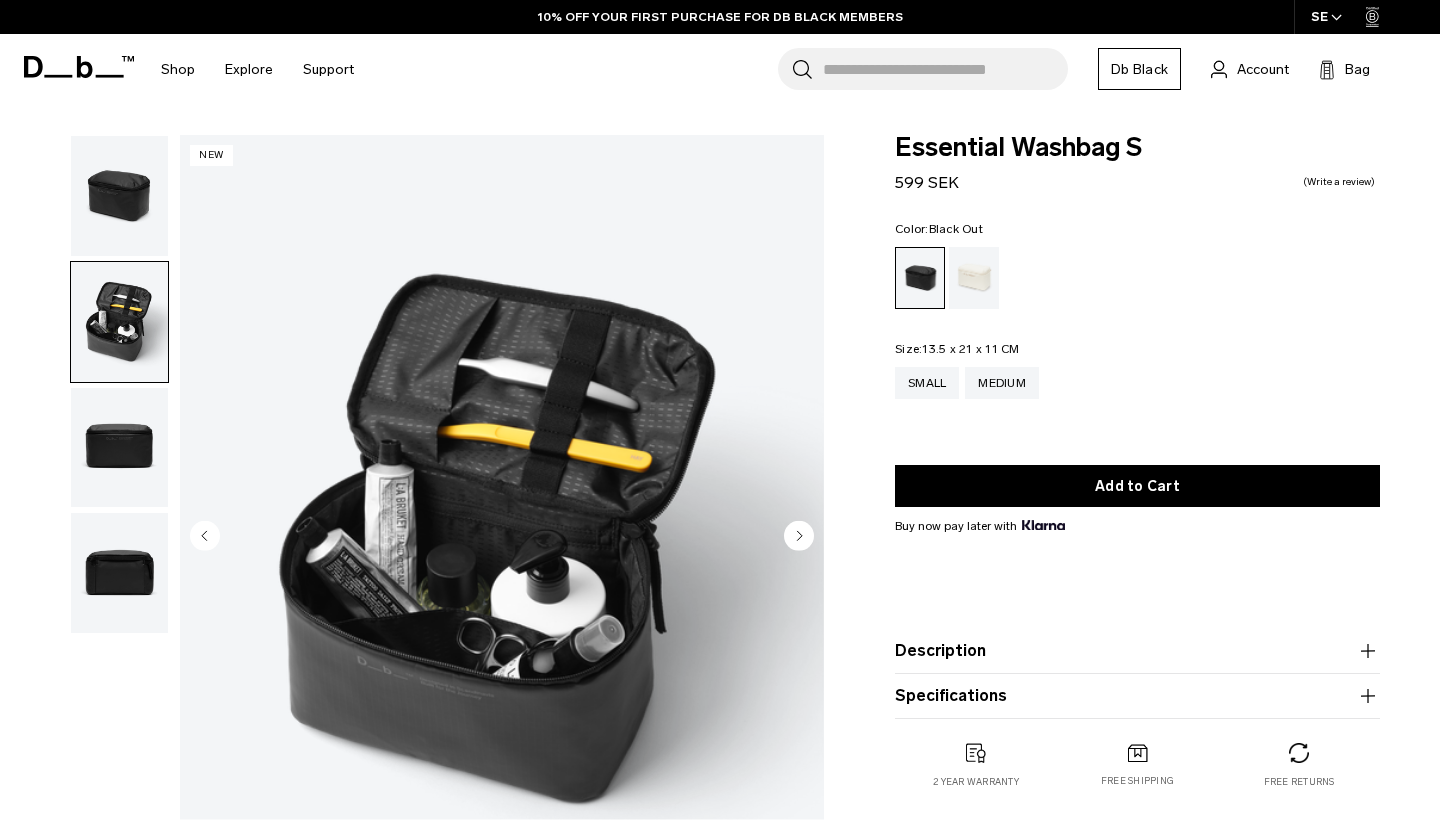 click at bounding box center [119, 196] 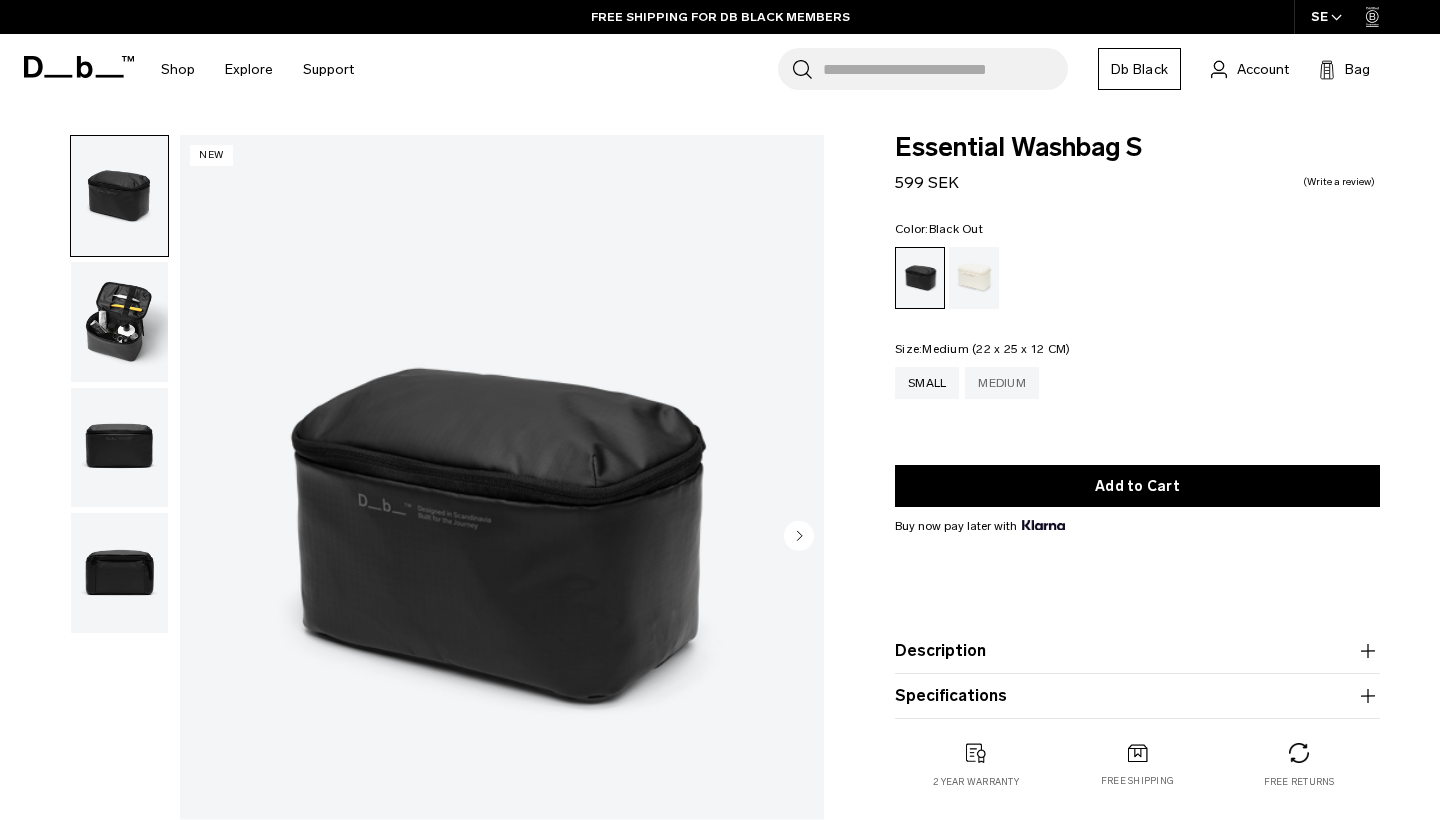 click on "Medium" at bounding box center [1002, 383] 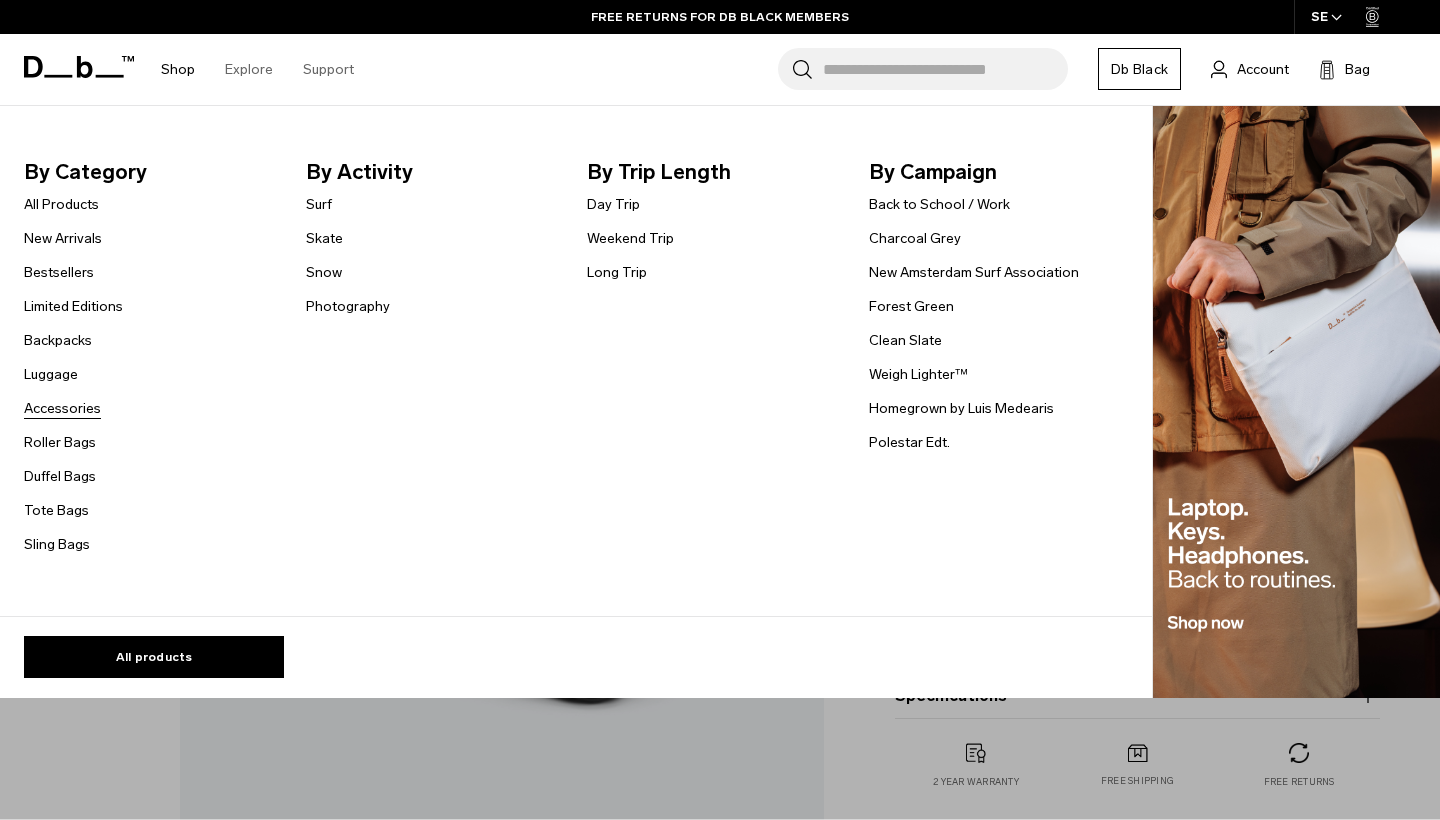 click on "Accessories" at bounding box center (62, 408) 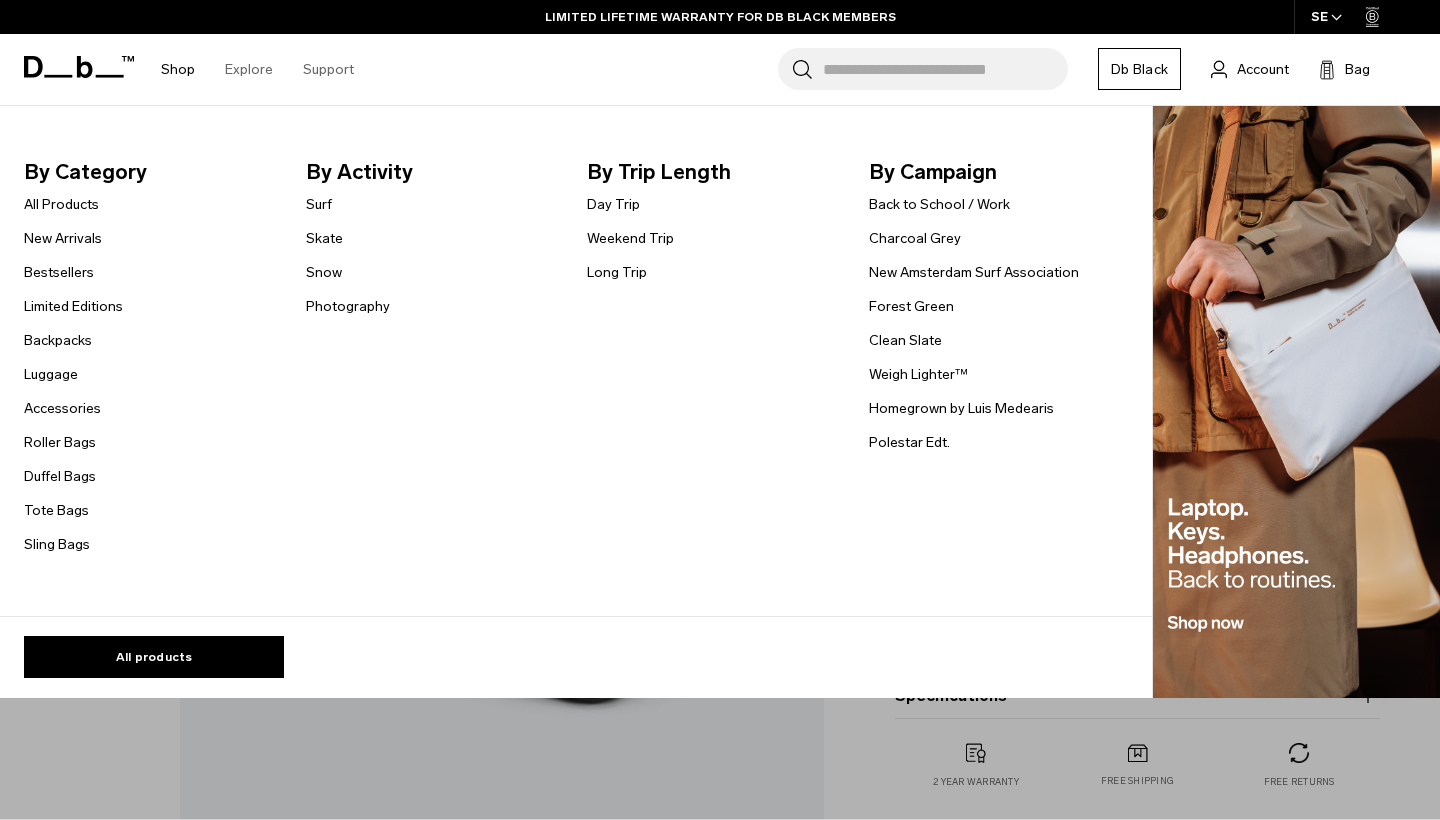 scroll, scrollTop: 0, scrollLeft: 0, axis: both 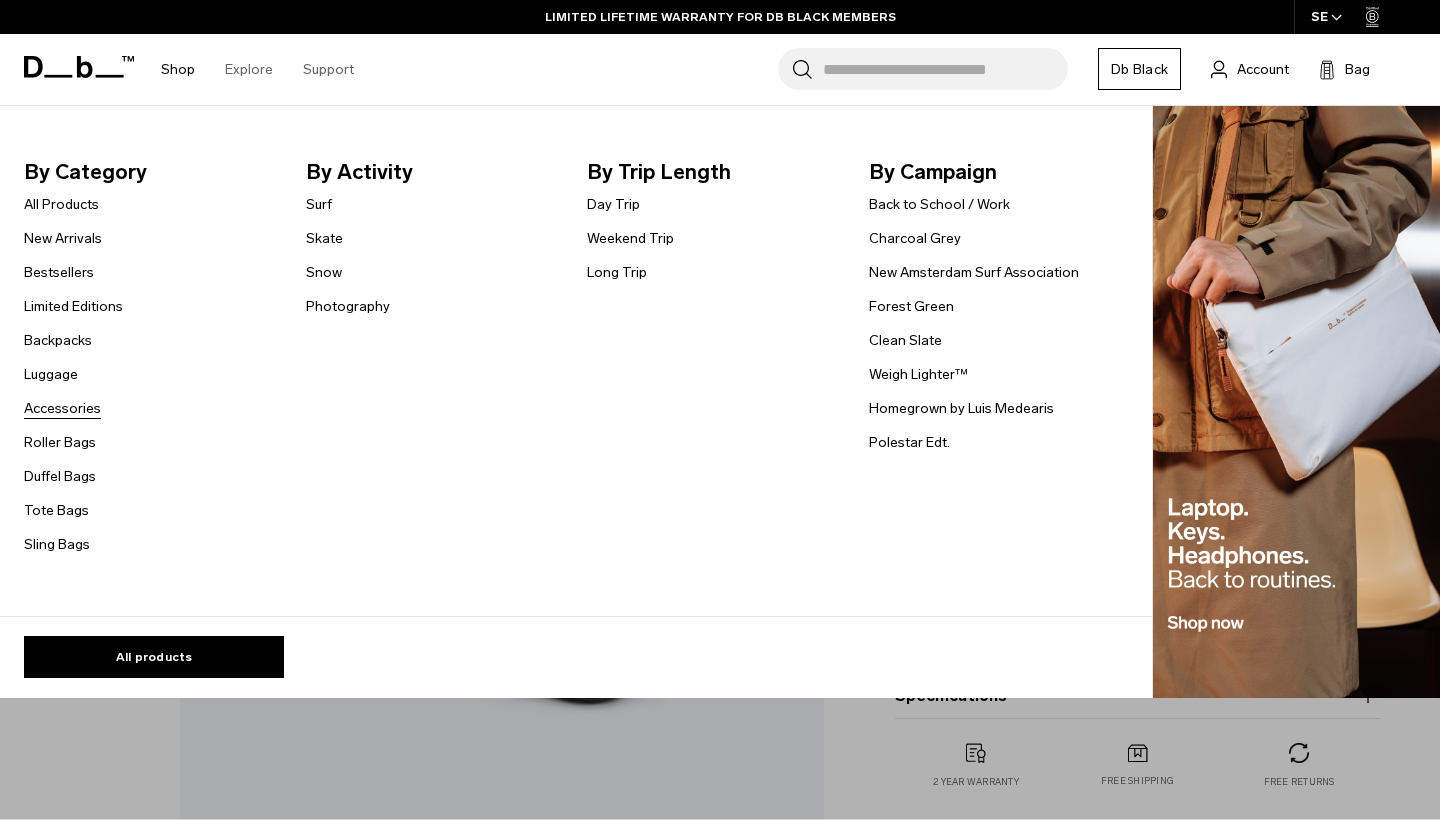click on "Accessories" at bounding box center (62, 408) 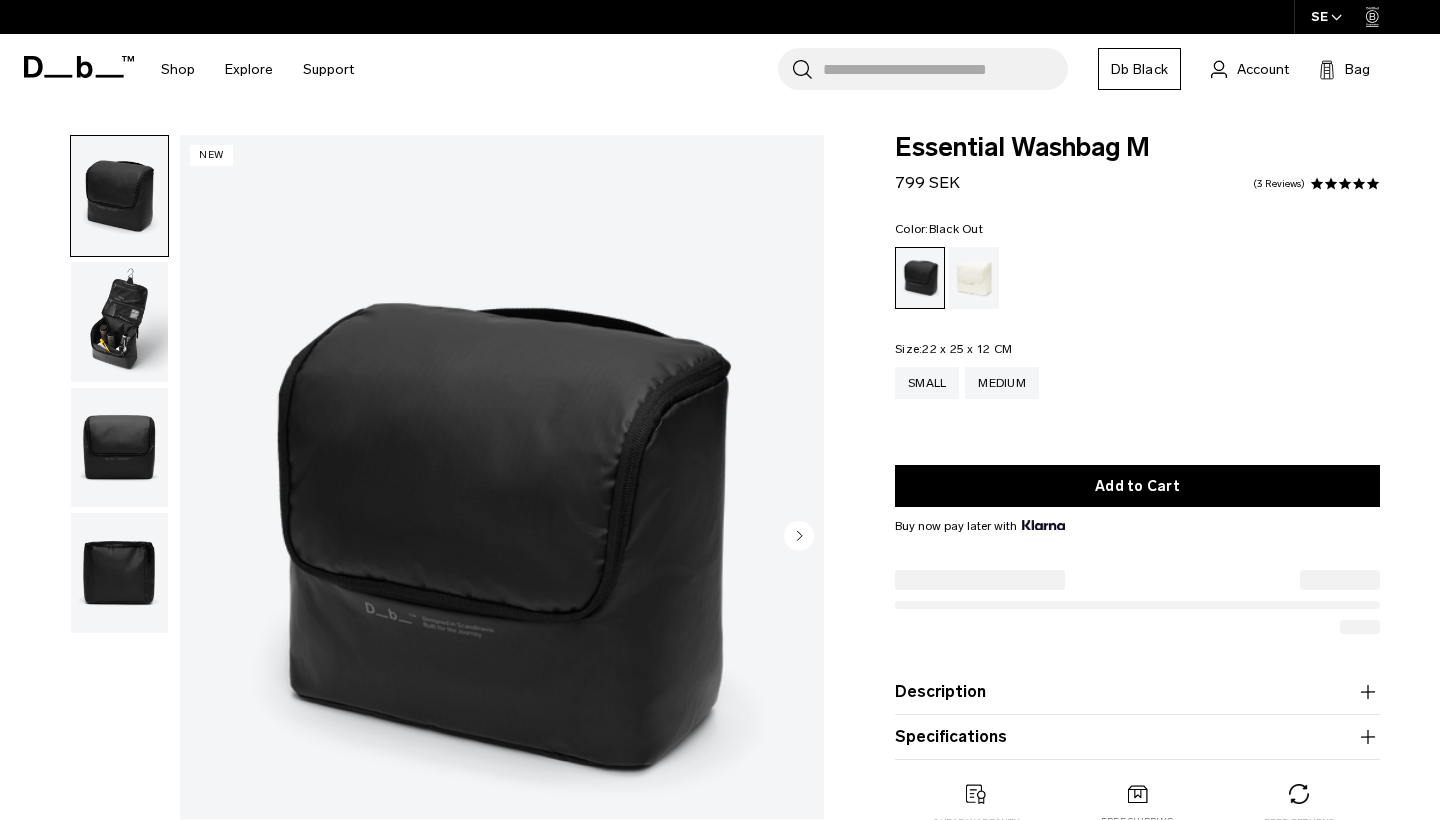 scroll, scrollTop: 0, scrollLeft: 0, axis: both 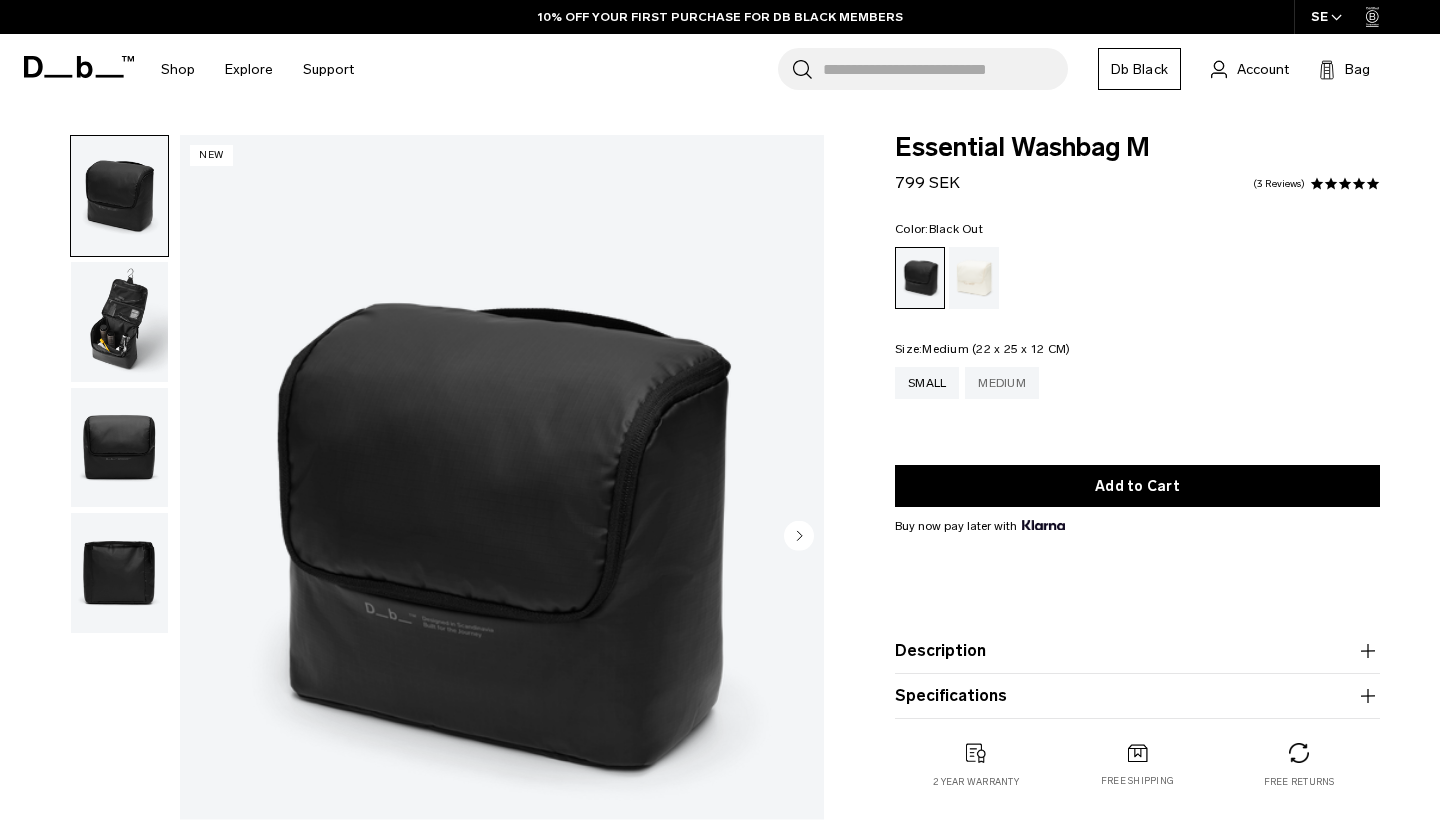 click on "Medium" at bounding box center (1002, 383) 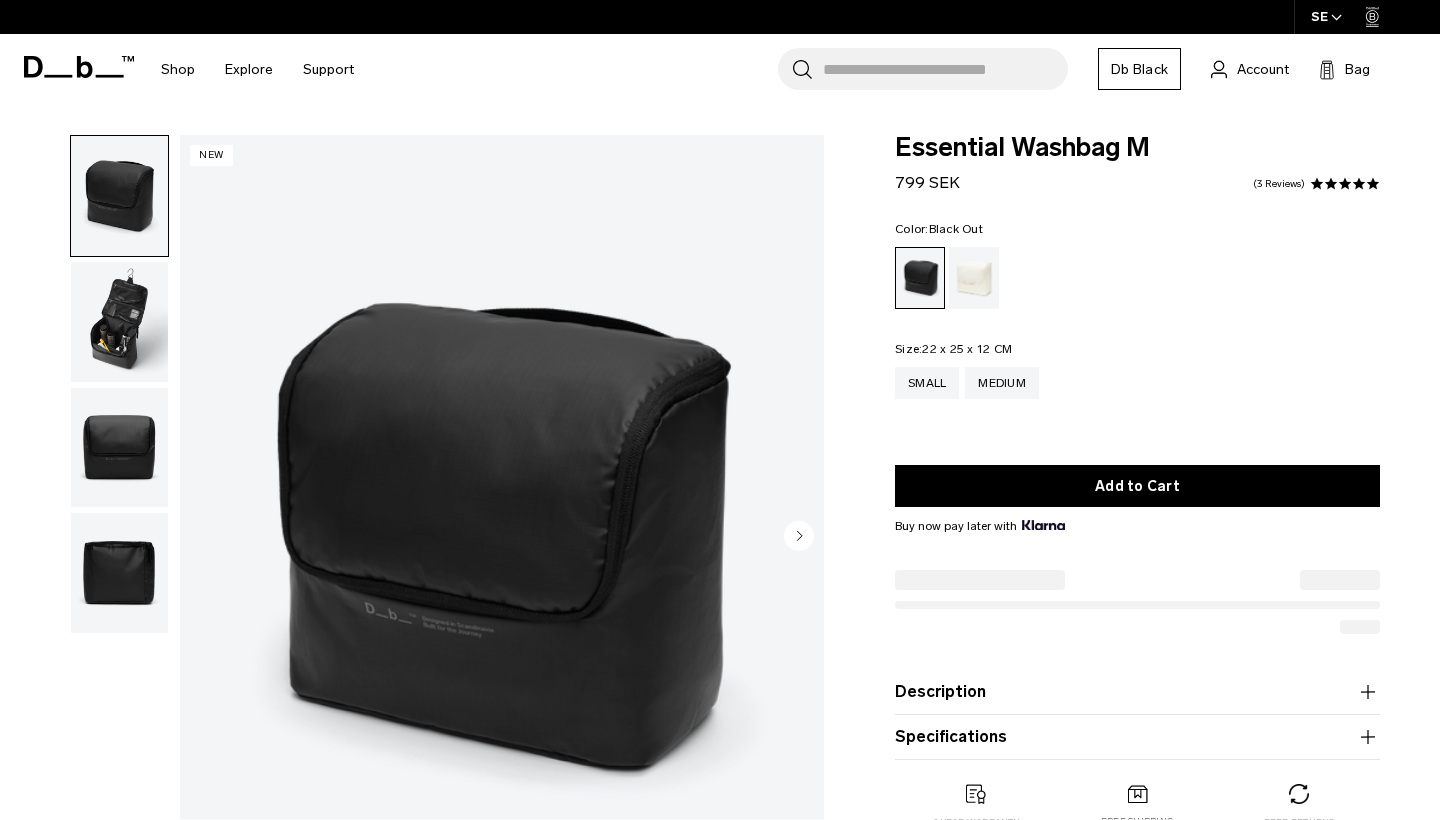 scroll, scrollTop: 0, scrollLeft: 0, axis: both 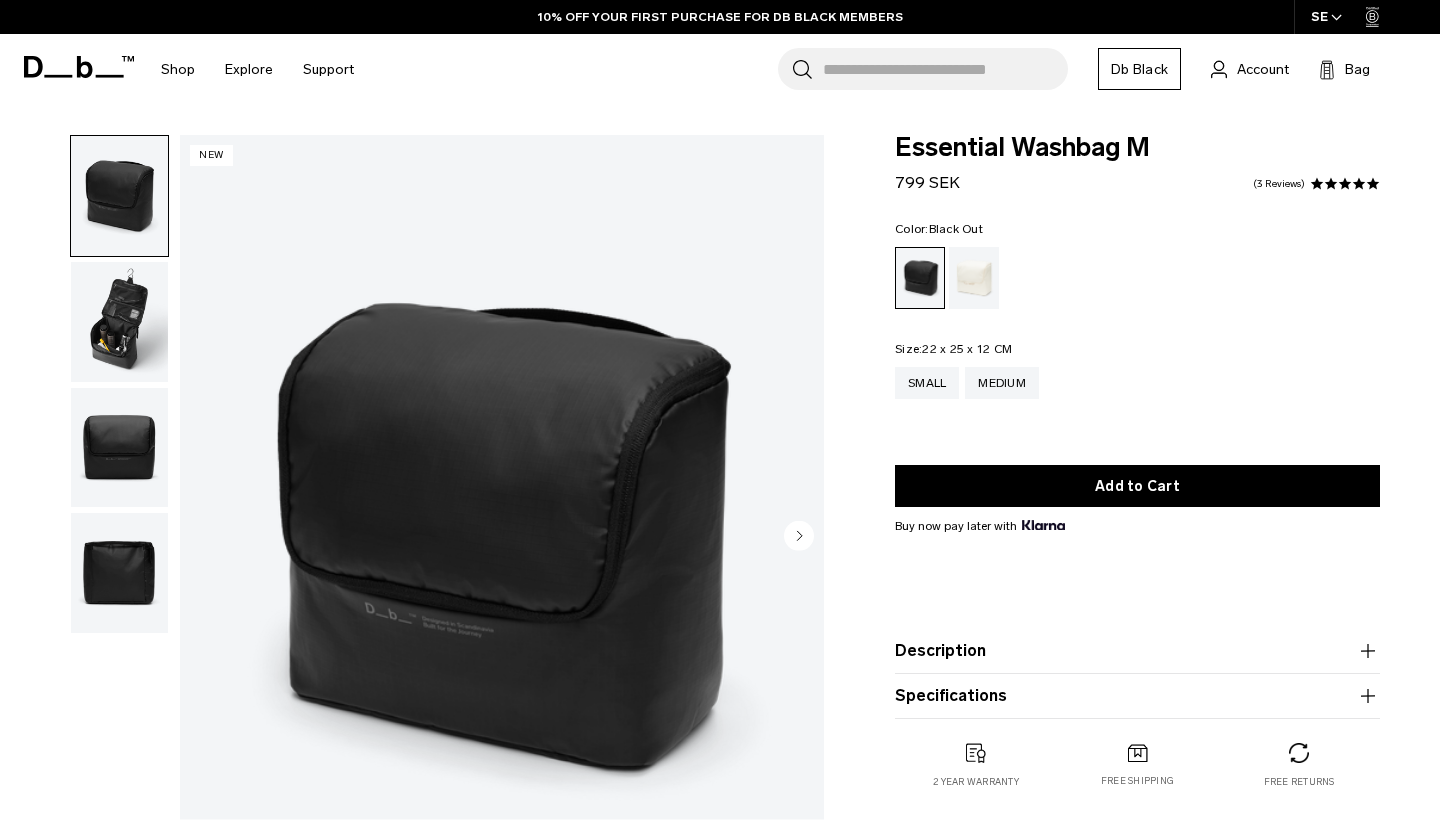 click at bounding box center [119, 322] 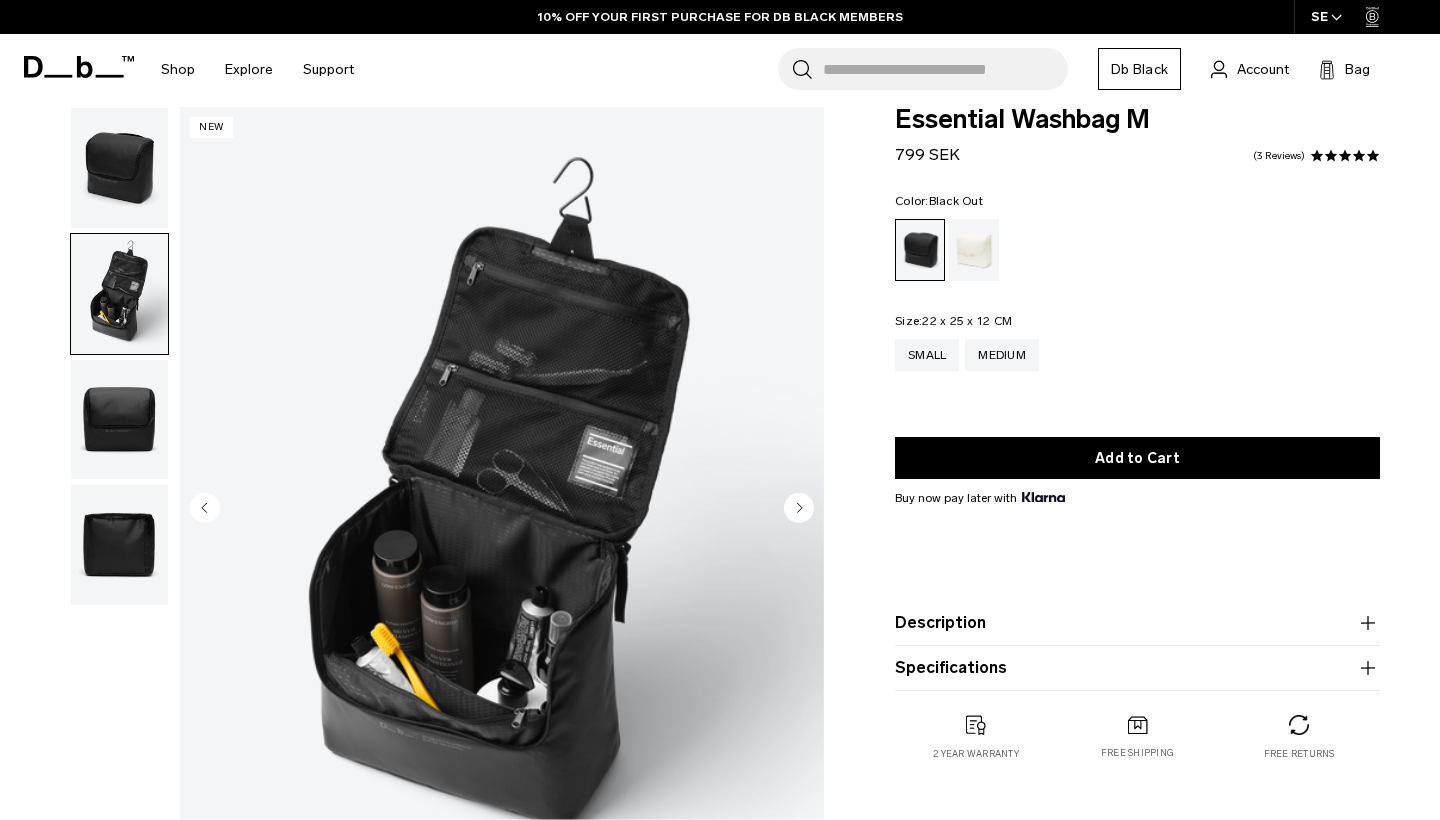scroll, scrollTop: 31, scrollLeft: 0, axis: vertical 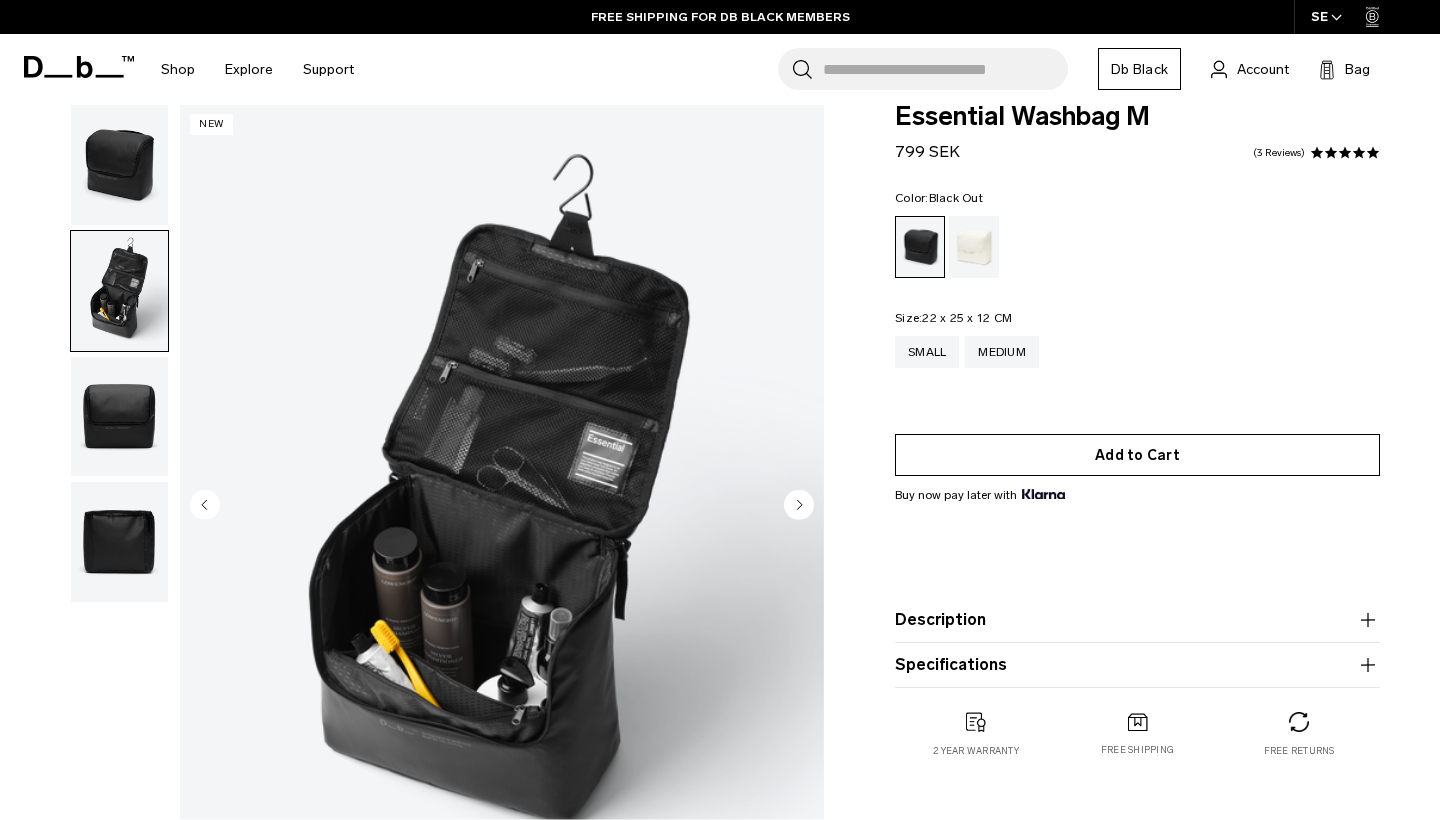 click on "Add to Cart" at bounding box center [1137, 455] 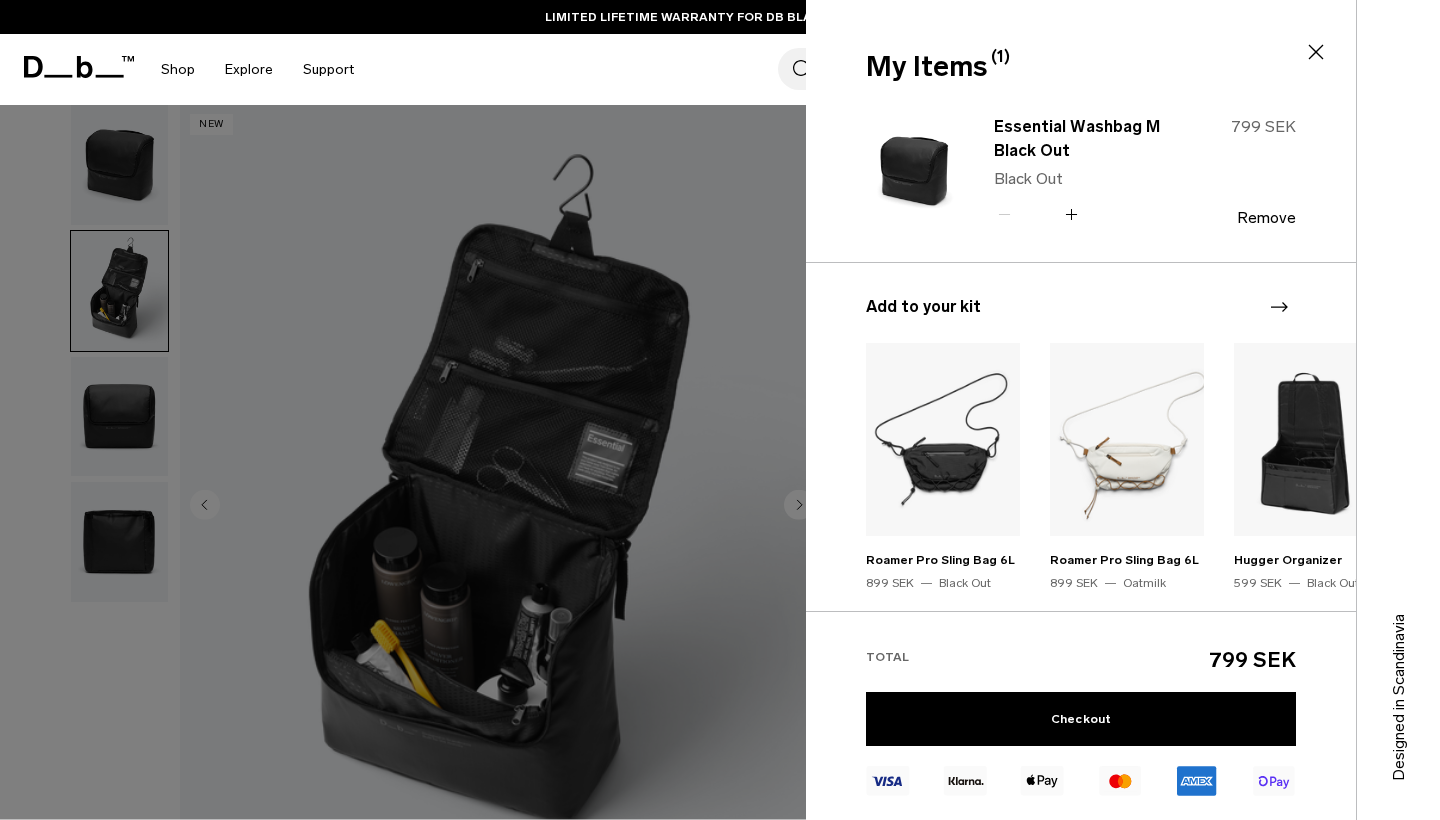 click at bounding box center [720, 410] 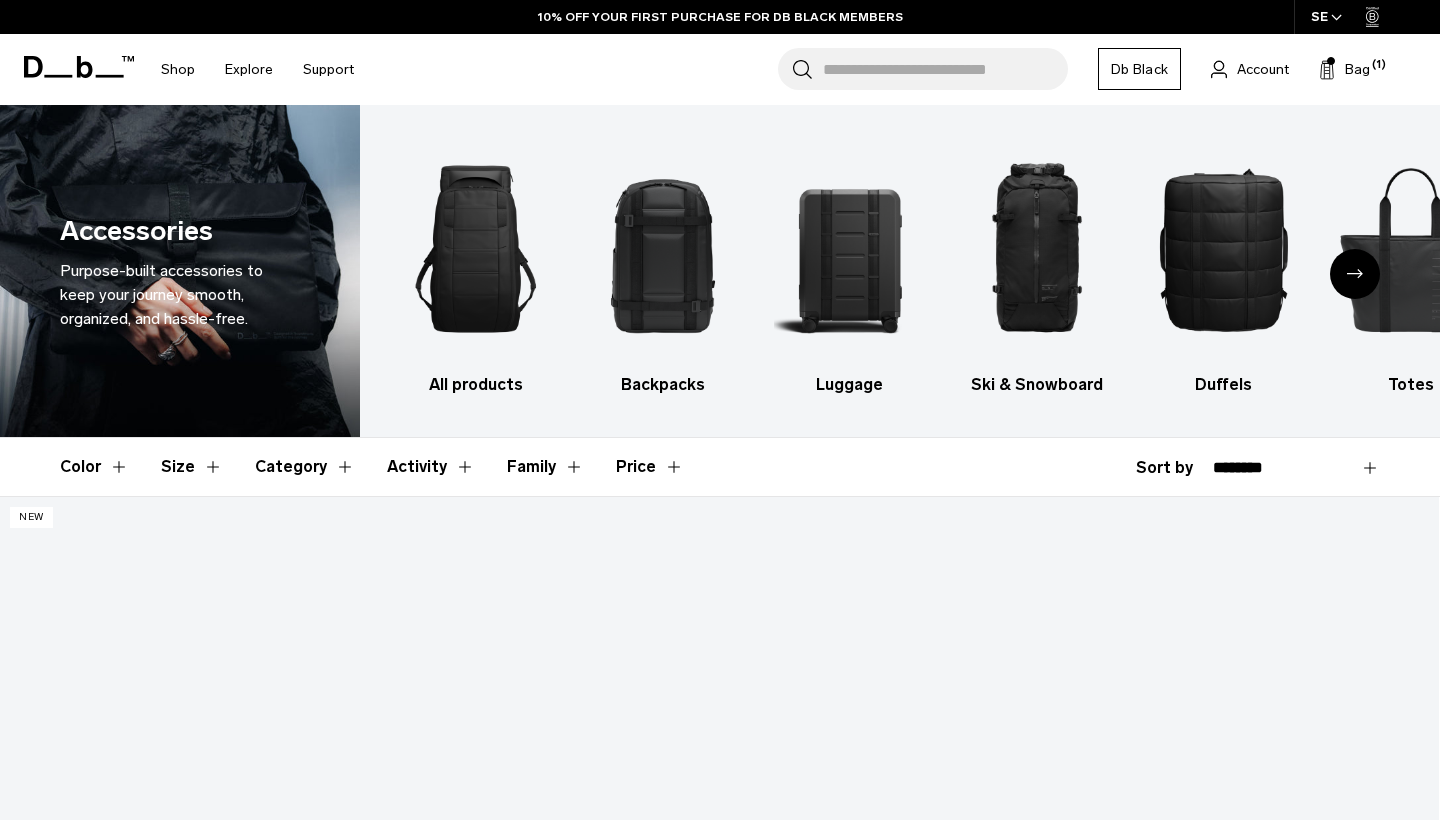 scroll, scrollTop: 0, scrollLeft: 0, axis: both 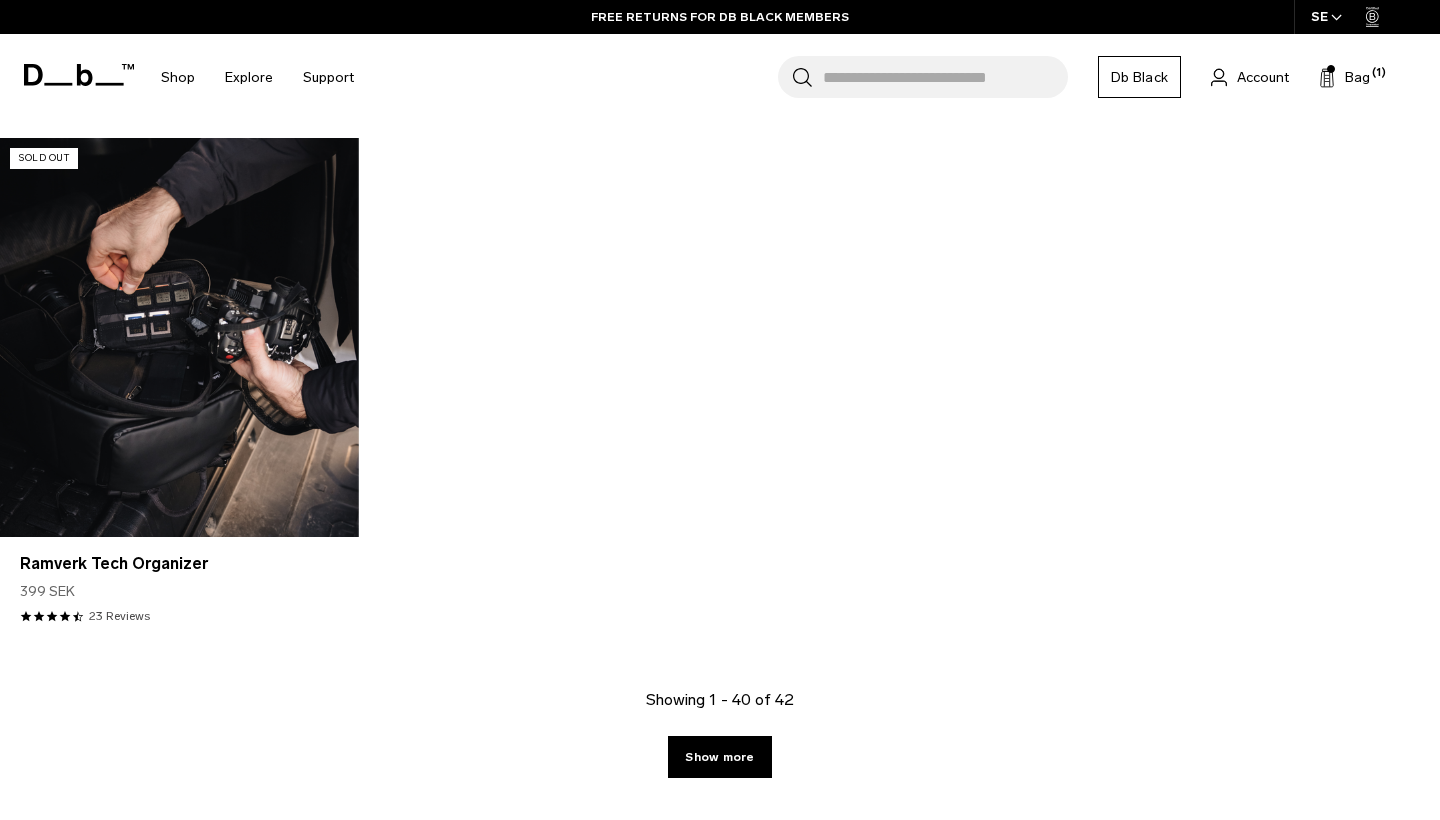 click at bounding box center [179, 337] 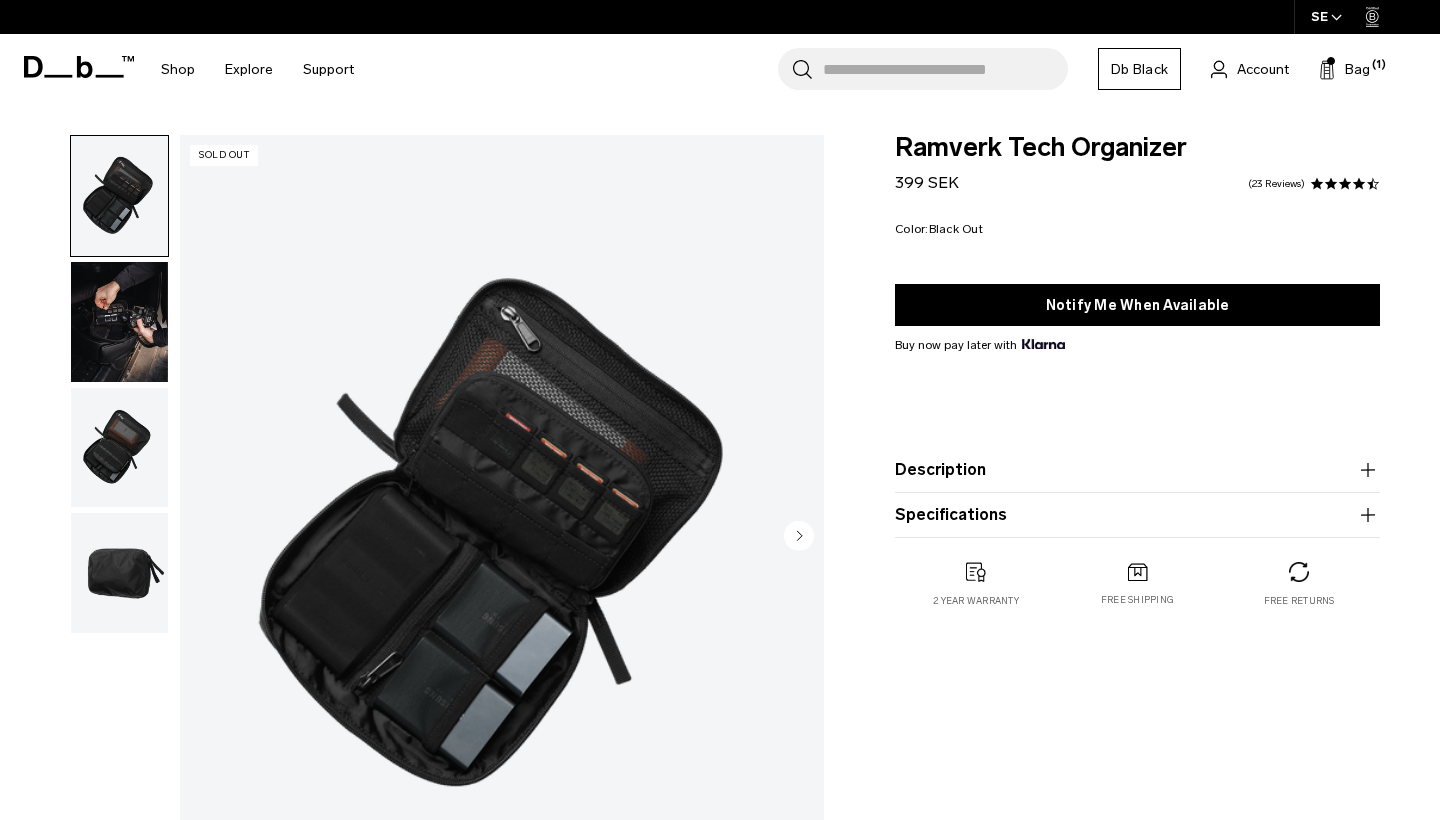 scroll, scrollTop: 0, scrollLeft: 0, axis: both 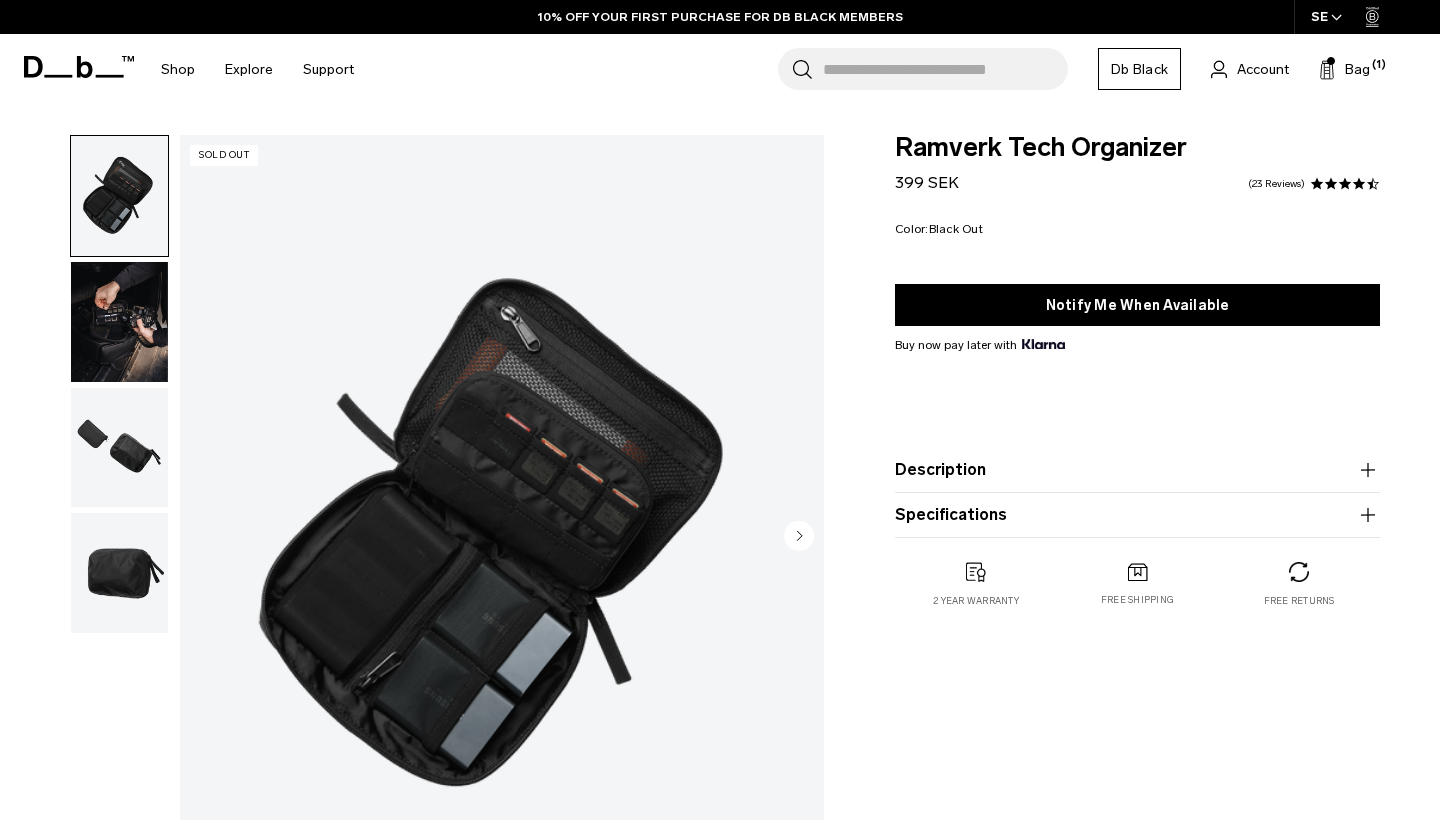 click at bounding box center (119, 448) 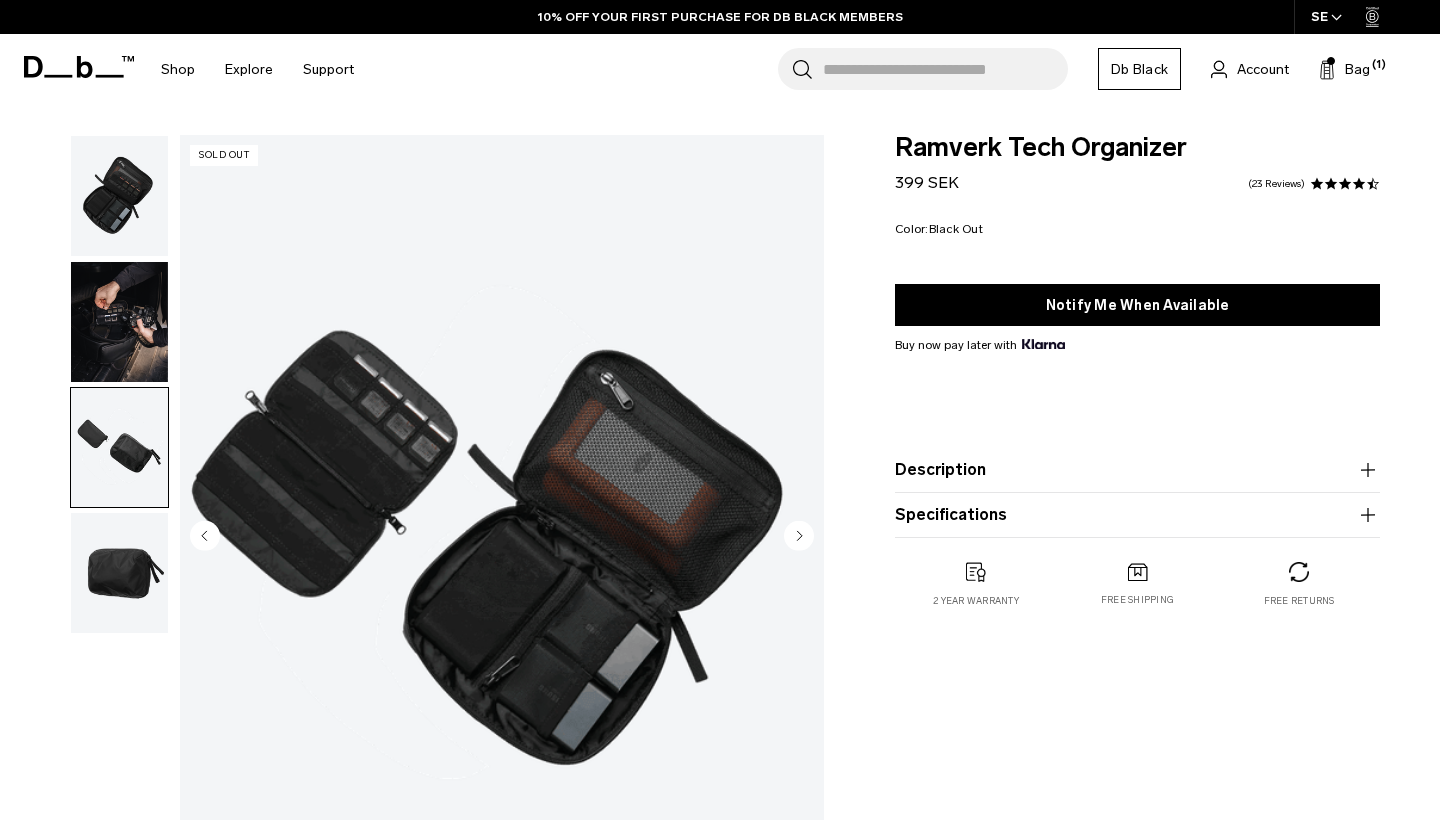 click at bounding box center [119, 196] 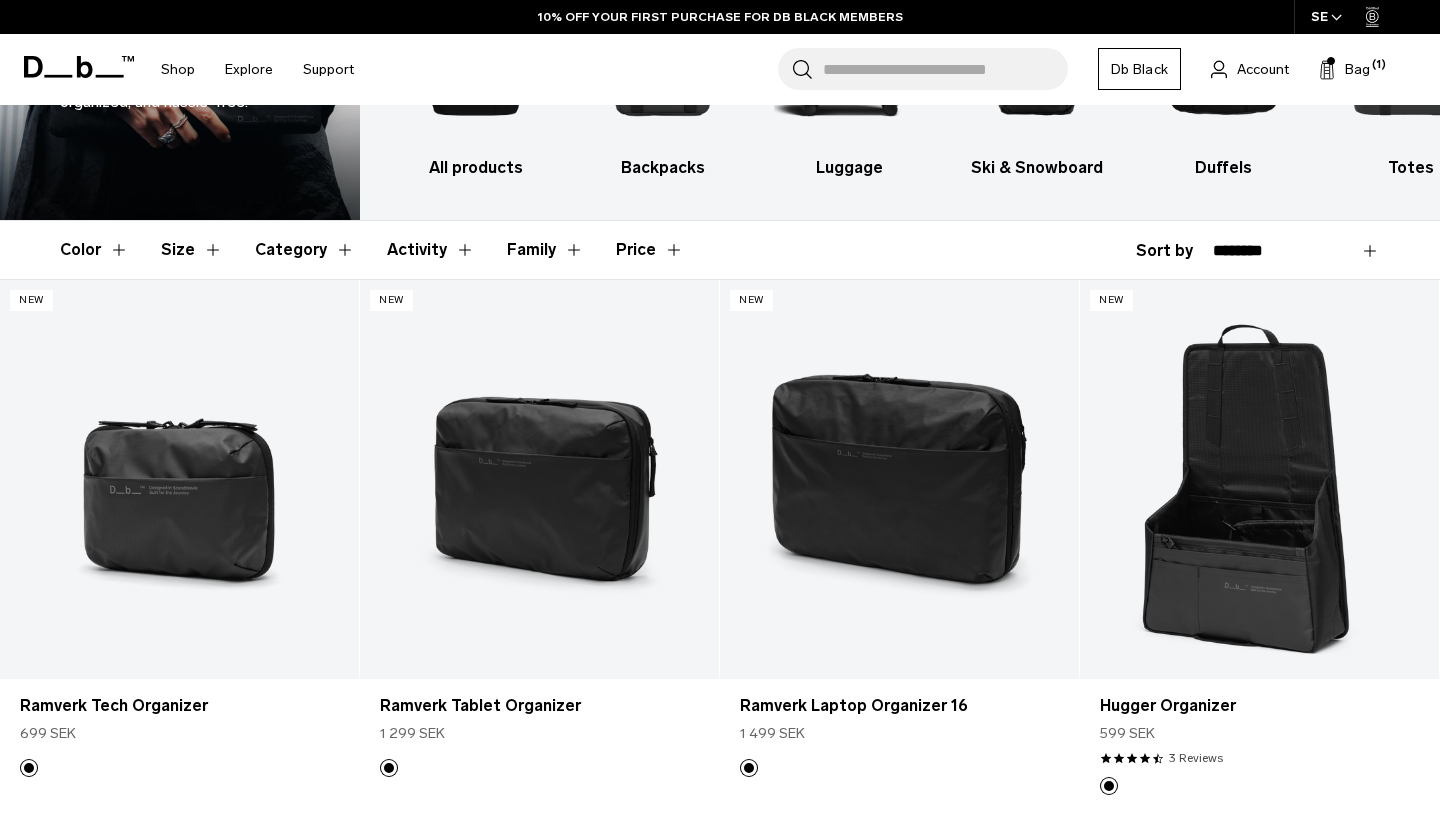 scroll, scrollTop: 219, scrollLeft: 0, axis: vertical 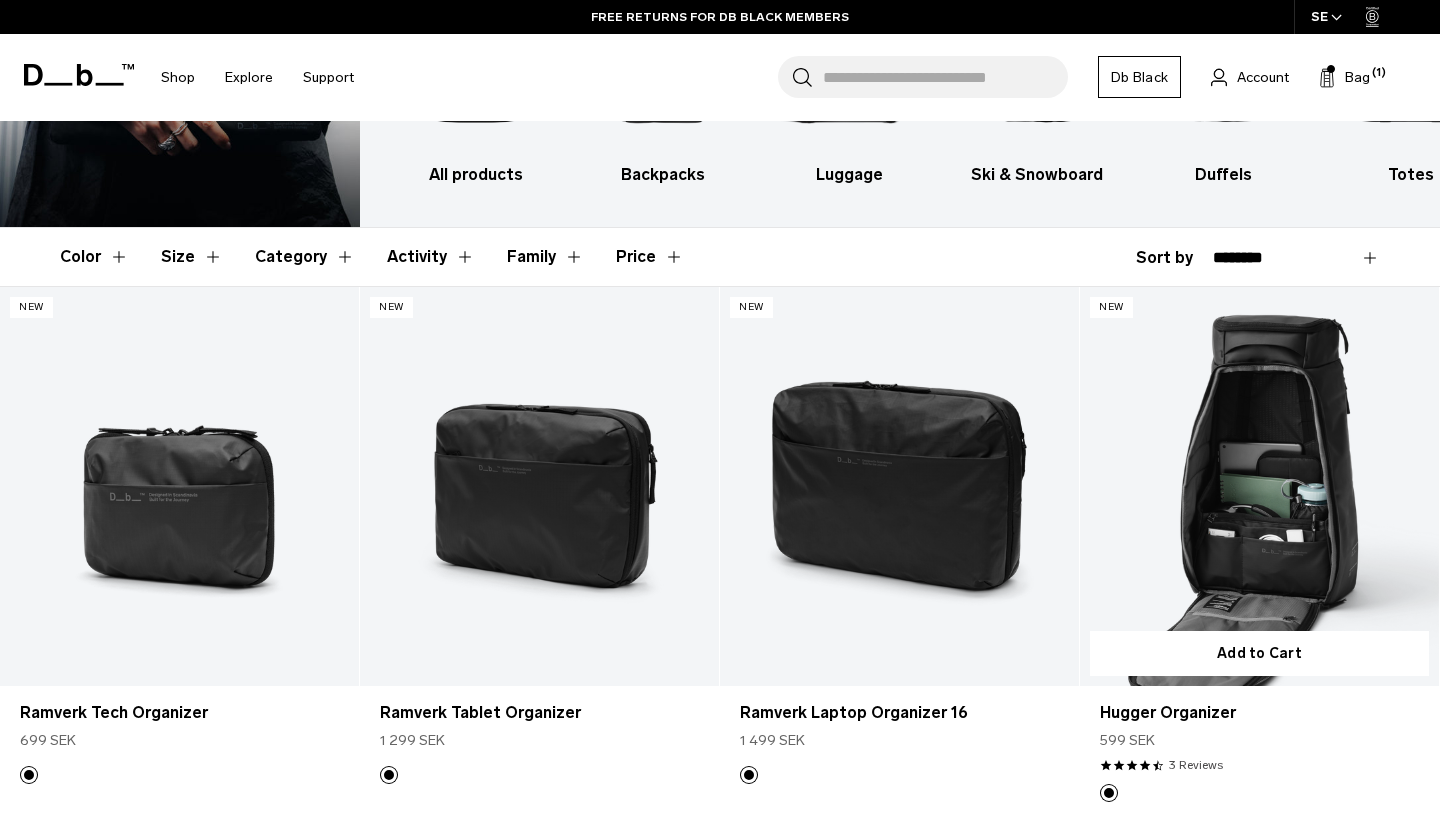 click at bounding box center (1259, 486) 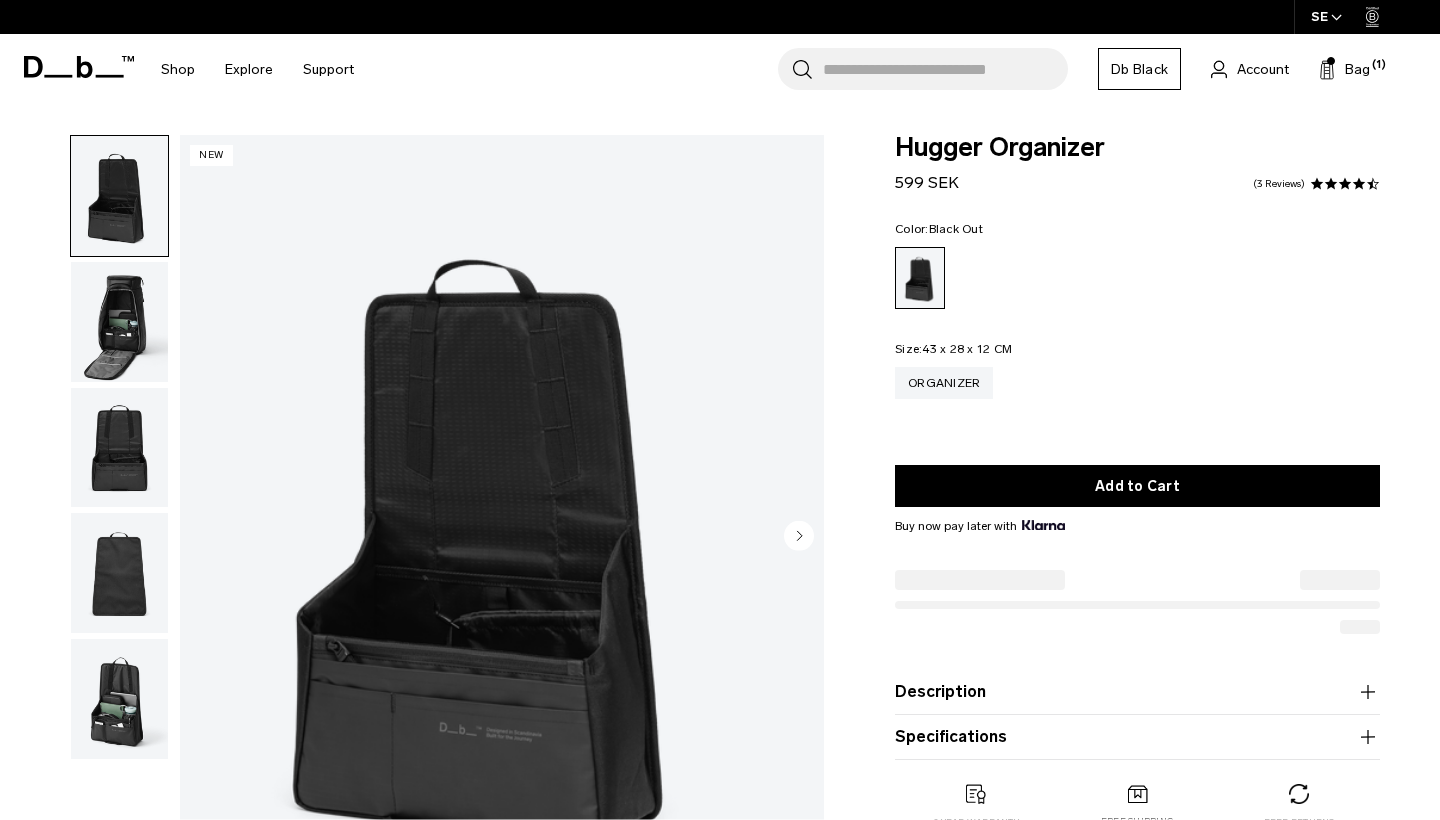 scroll, scrollTop: 0, scrollLeft: 0, axis: both 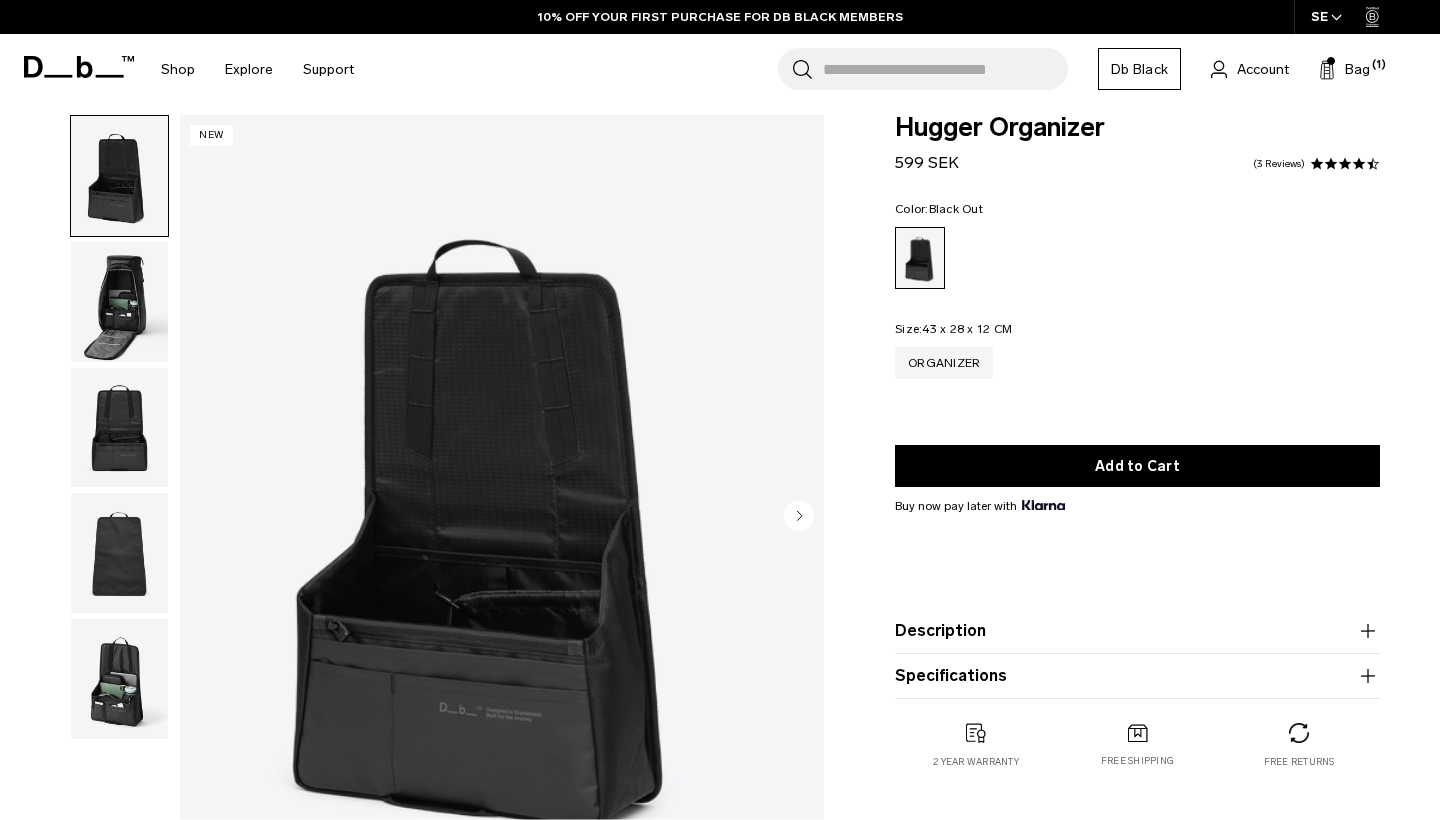 click at bounding box center (119, 302) 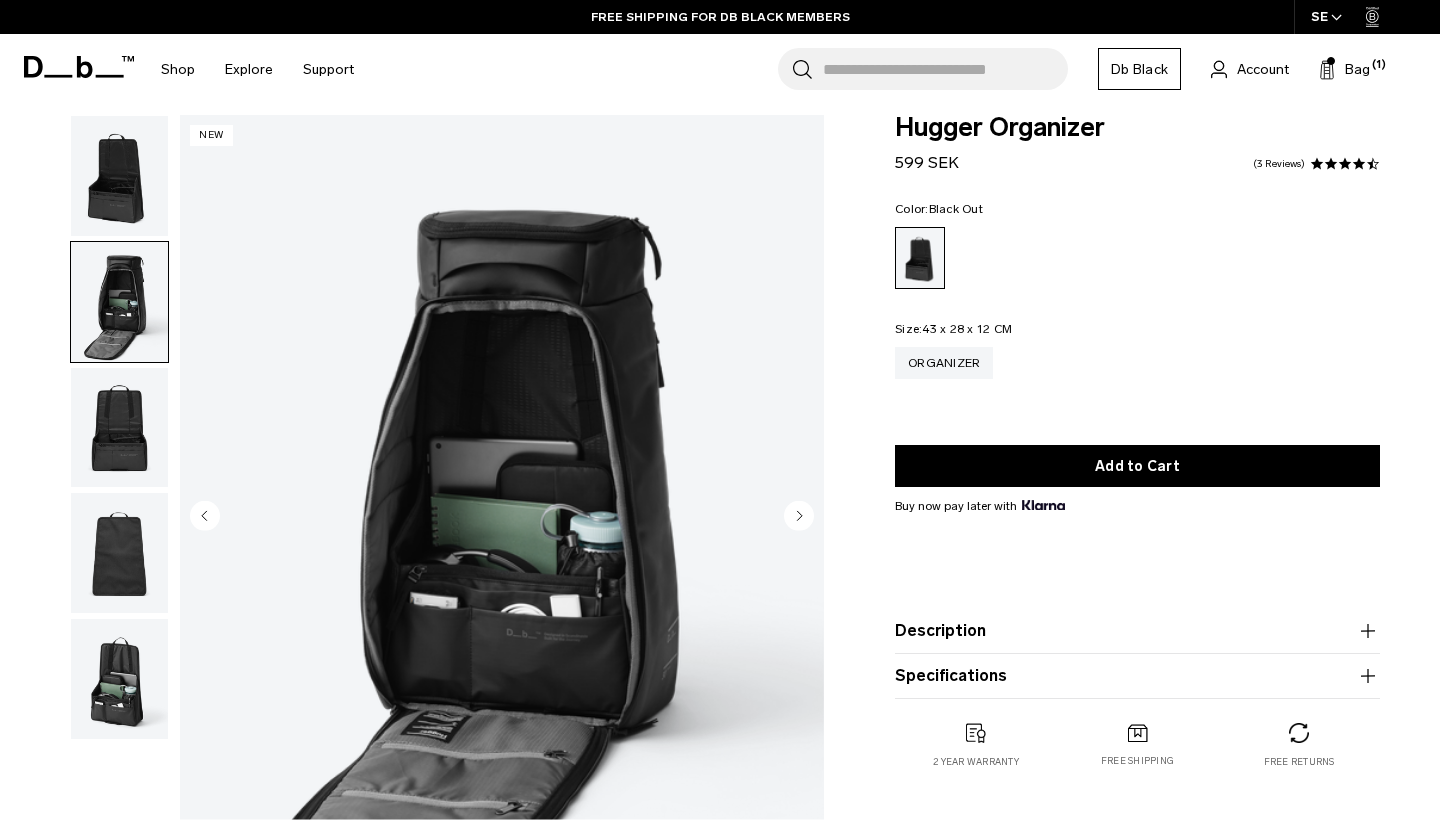 click at bounding box center [119, 428] 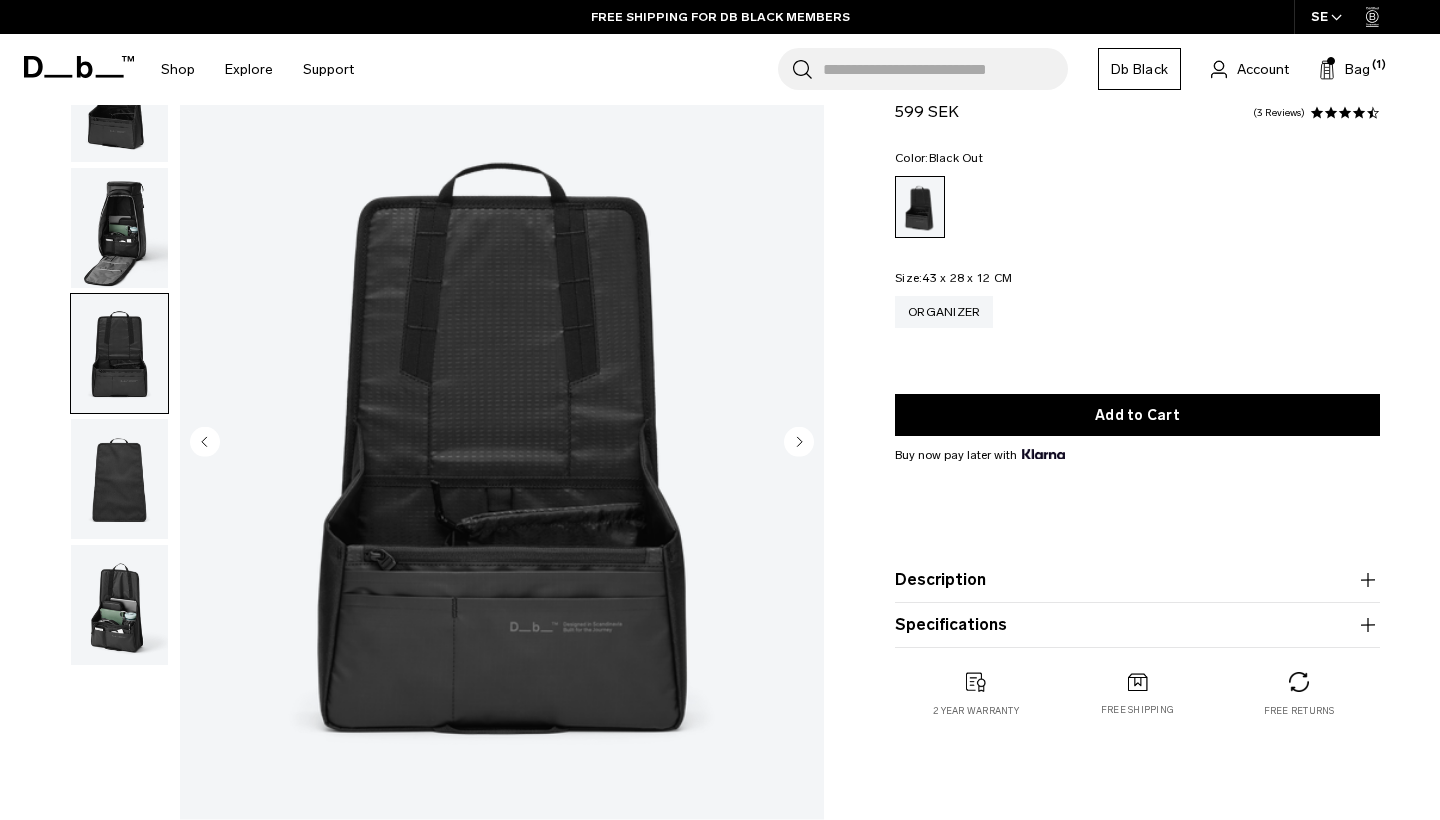 scroll, scrollTop: 101, scrollLeft: 0, axis: vertical 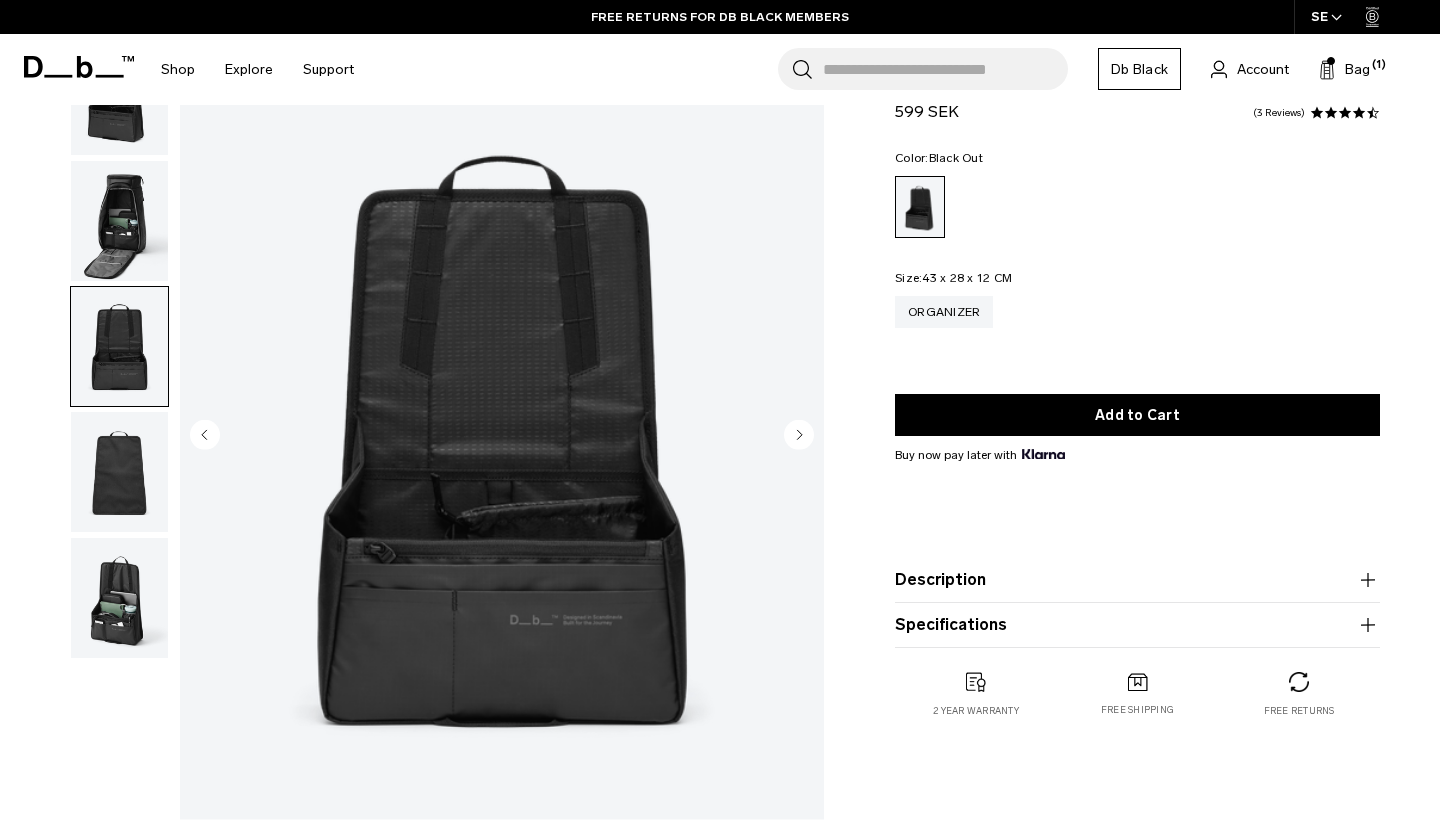 click at bounding box center (119, 472) 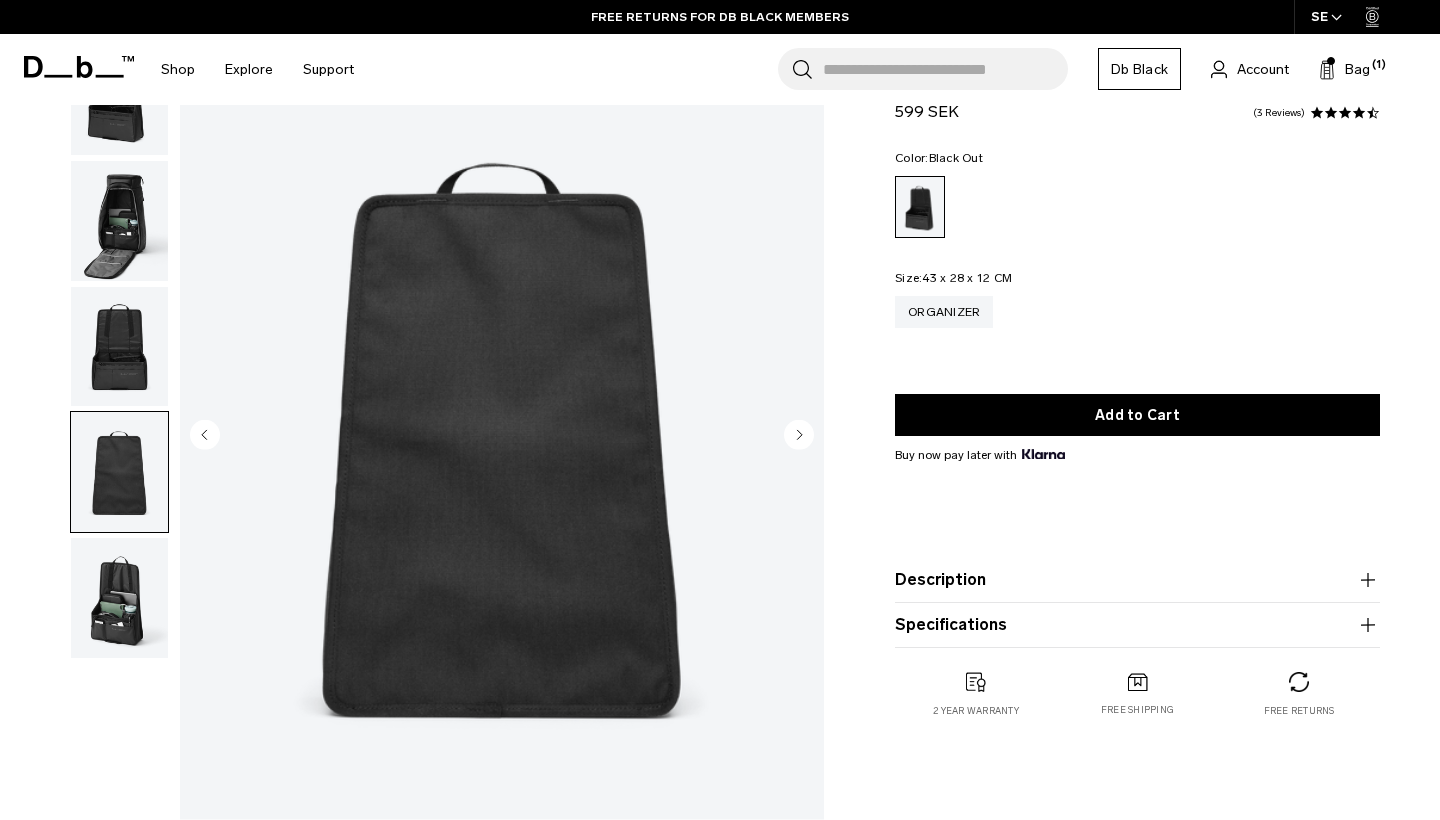 click at bounding box center (119, 598) 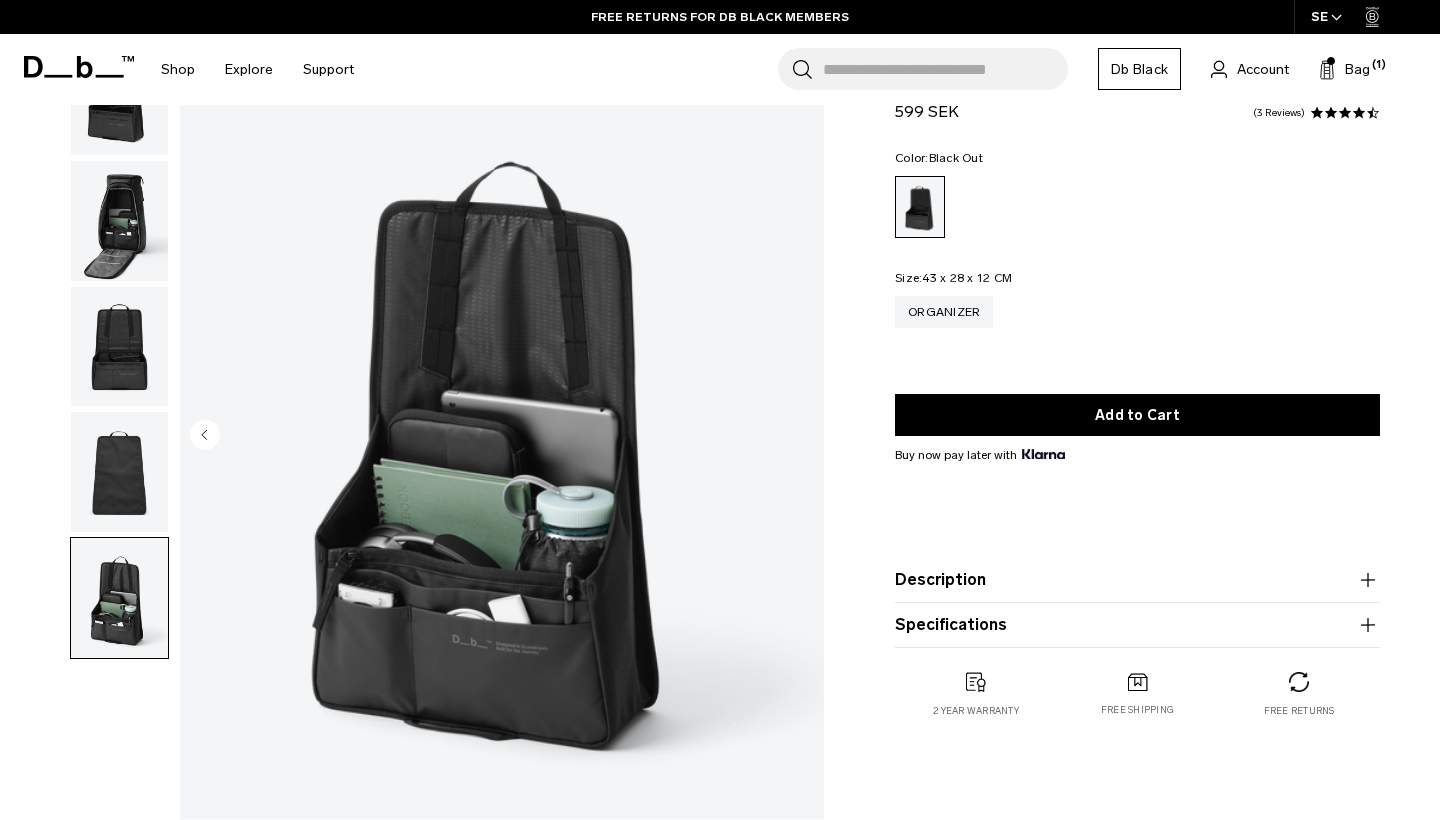 click on "Description" at bounding box center (1137, 580) 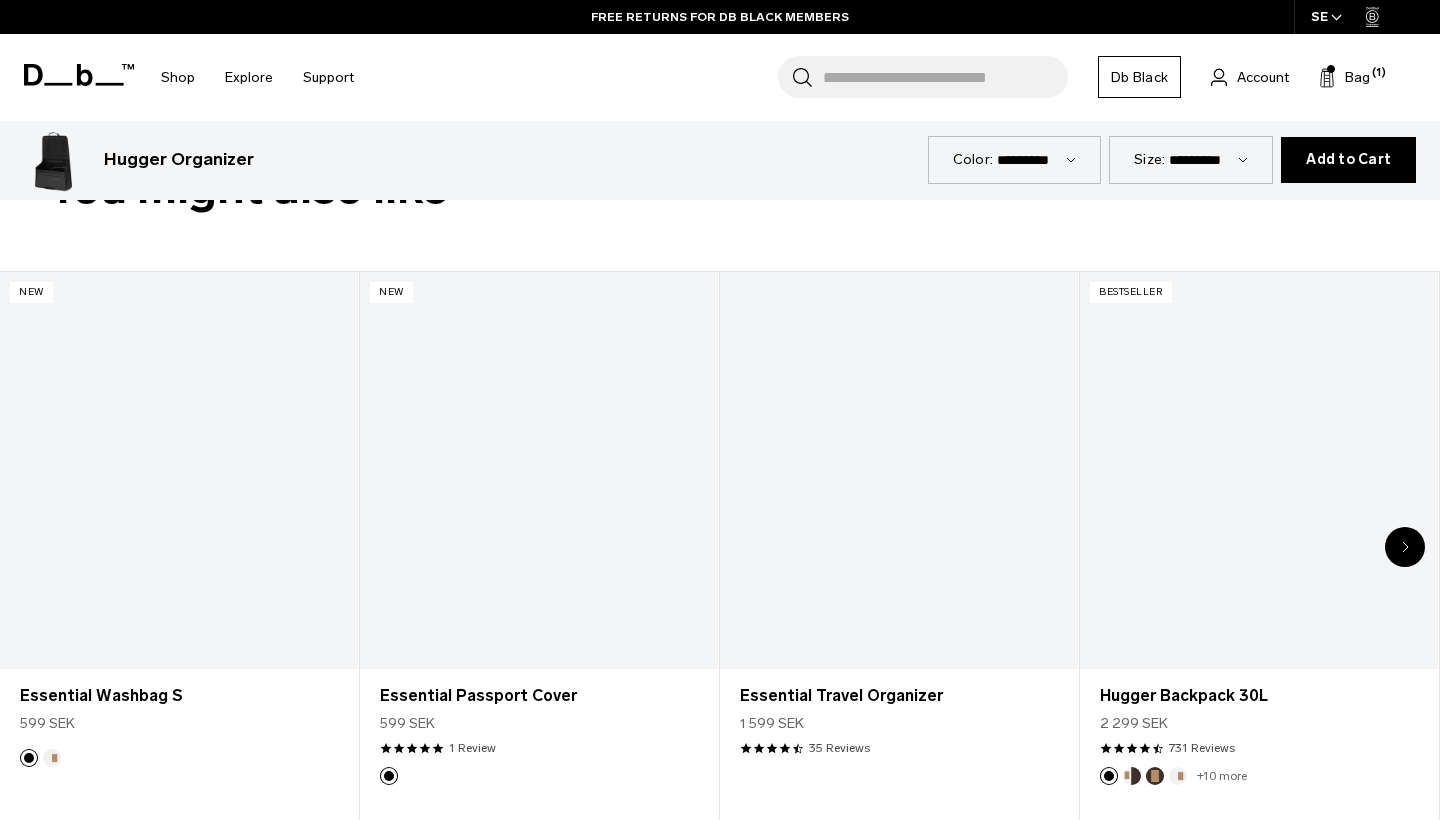 scroll, scrollTop: 952, scrollLeft: 0, axis: vertical 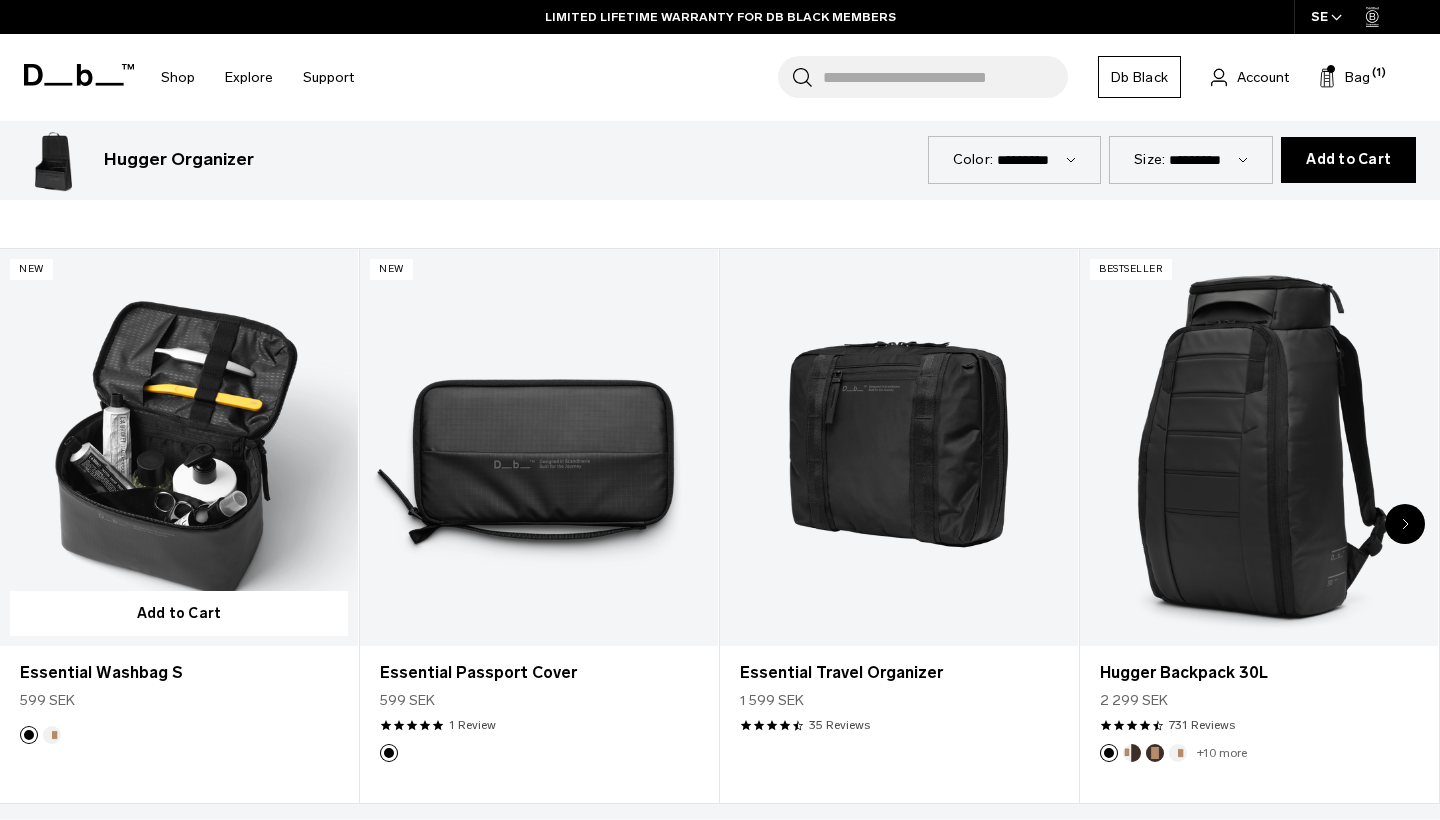 click at bounding box center (179, 448) 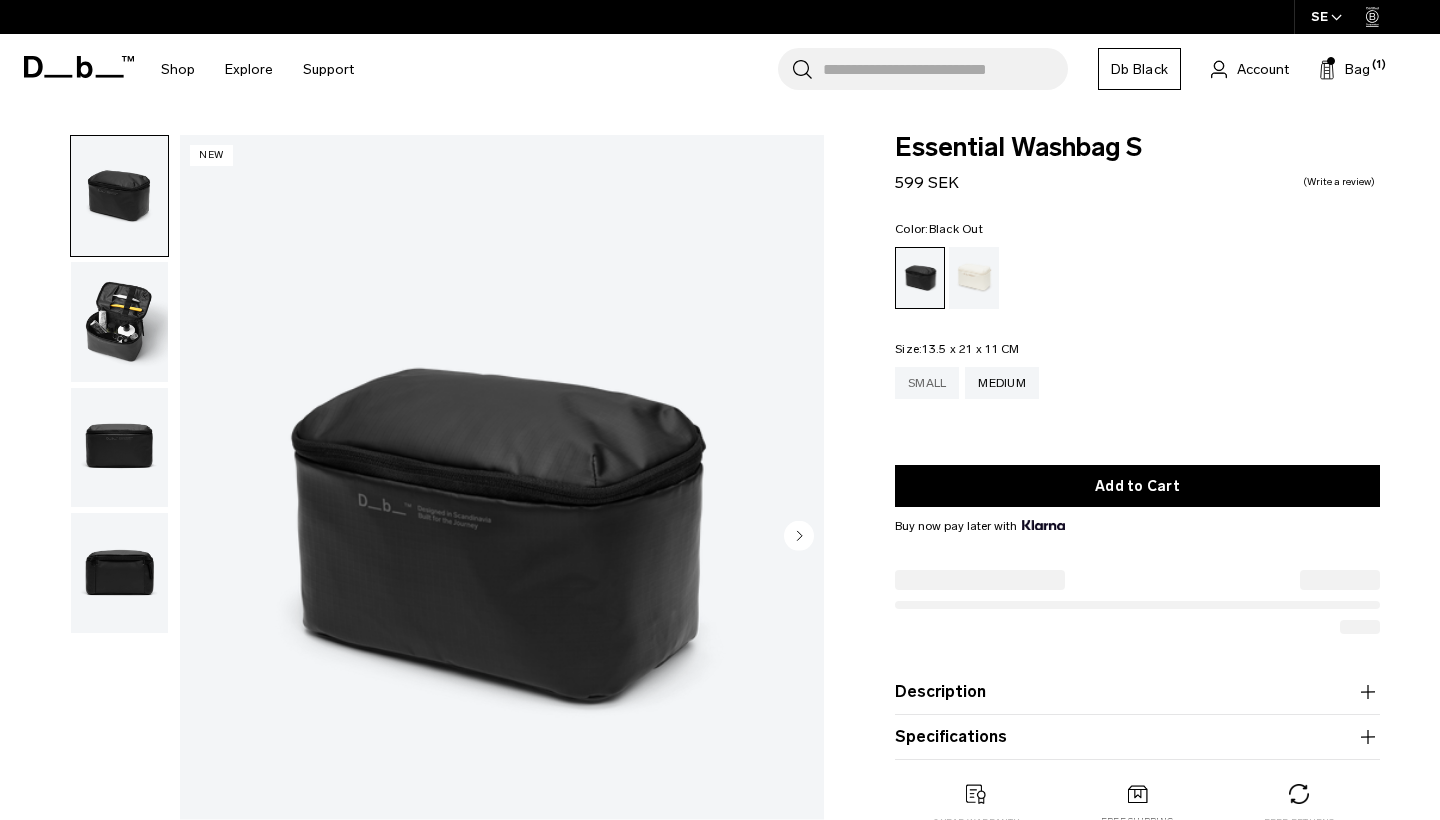 scroll, scrollTop: 0, scrollLeft: 0, axis: both 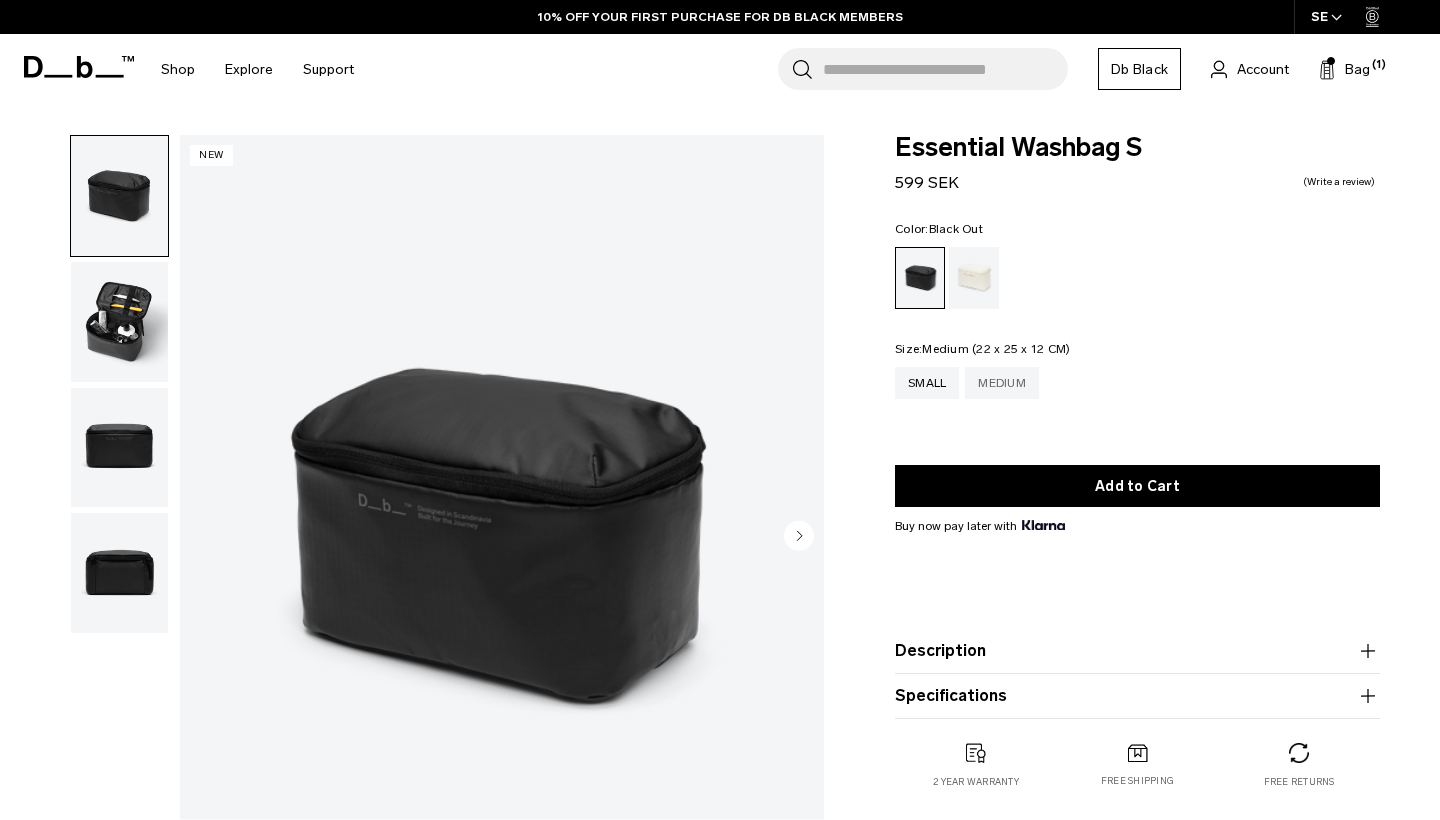 click on "Medium" at bounding box center (1002, 383) 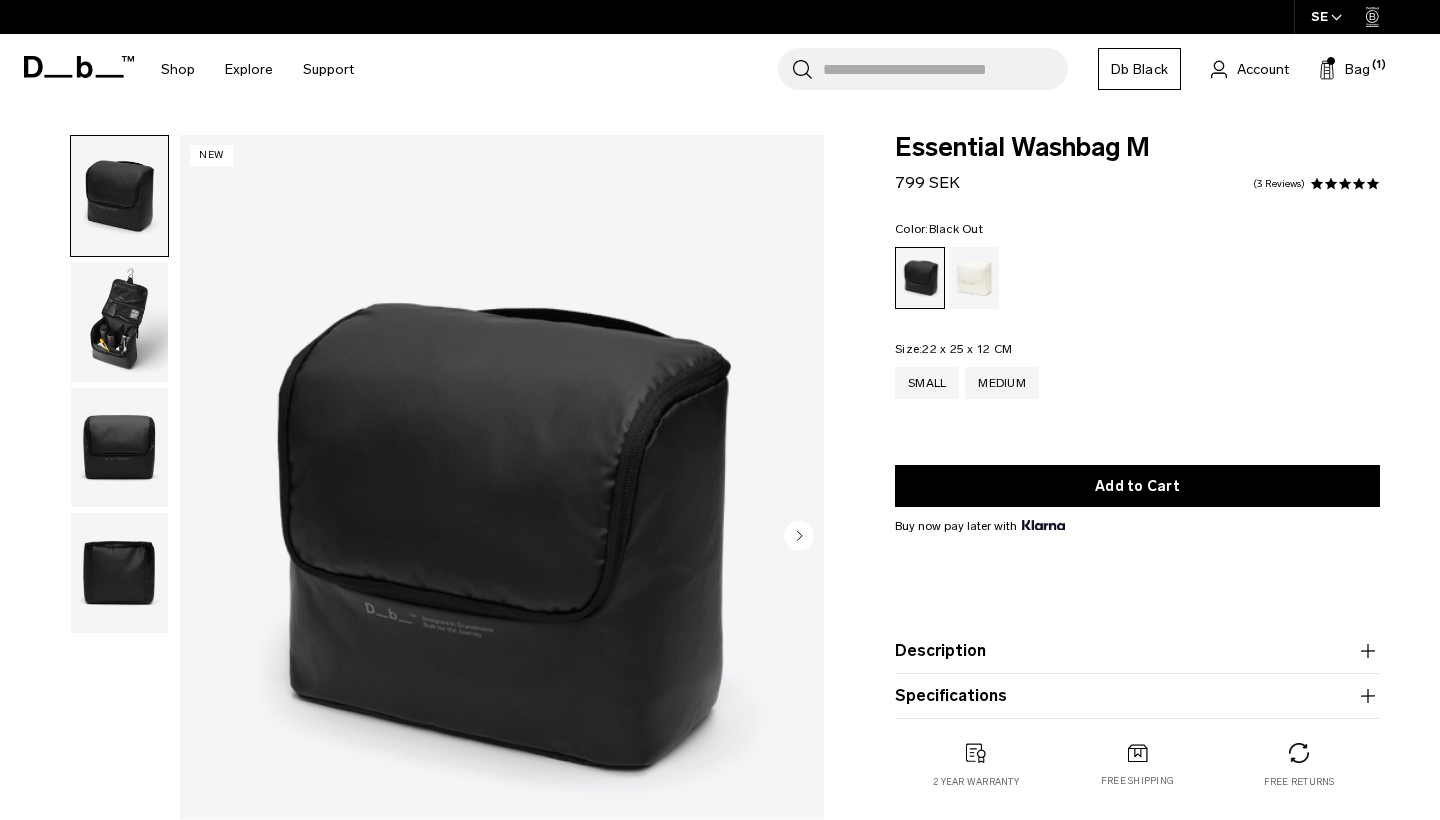scroll, scrollTop: 0, scrollLeft: 0, axis: both 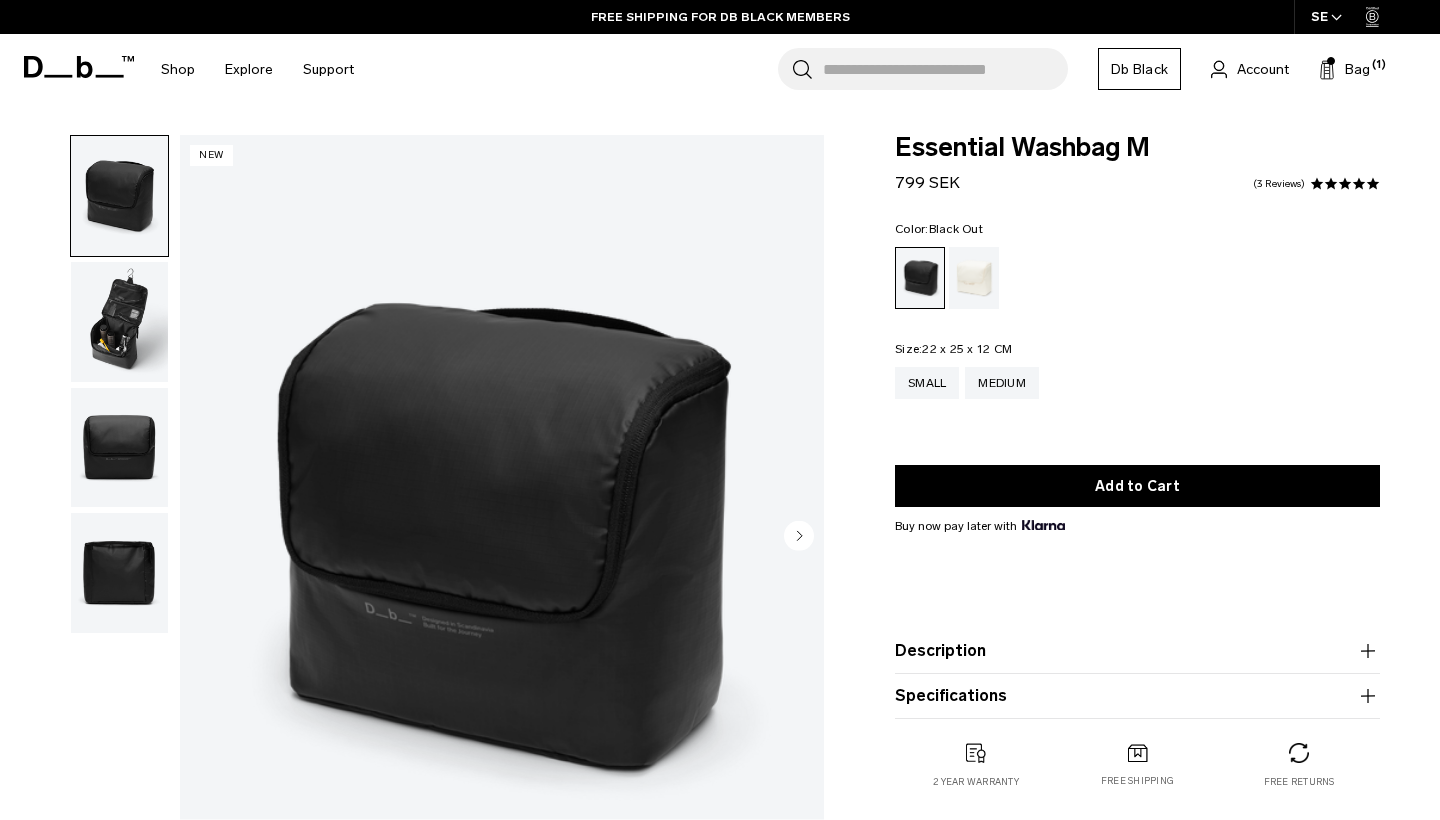 click at bounding box center [119, 322] 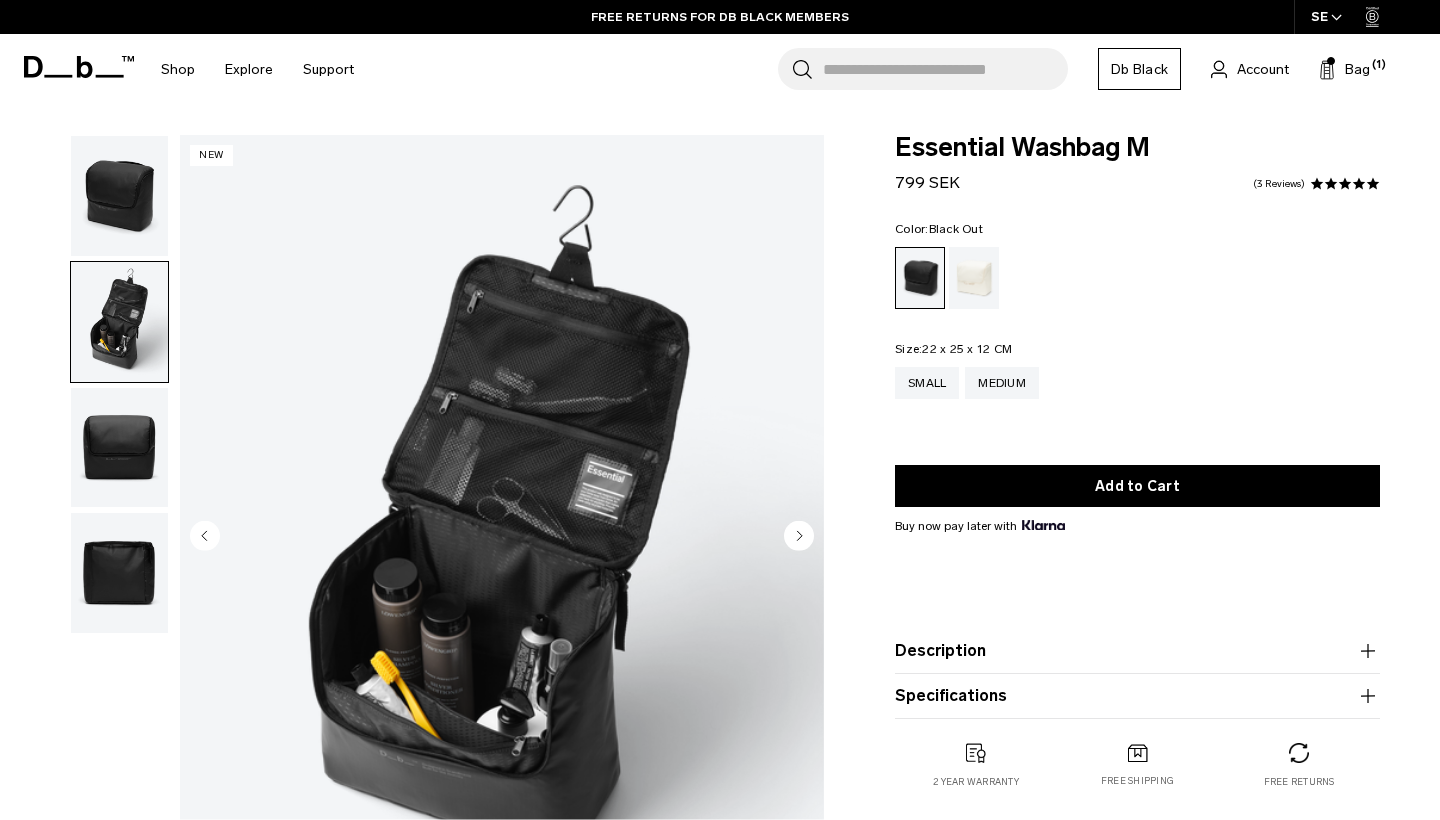 click at bounding box center (119, 196) 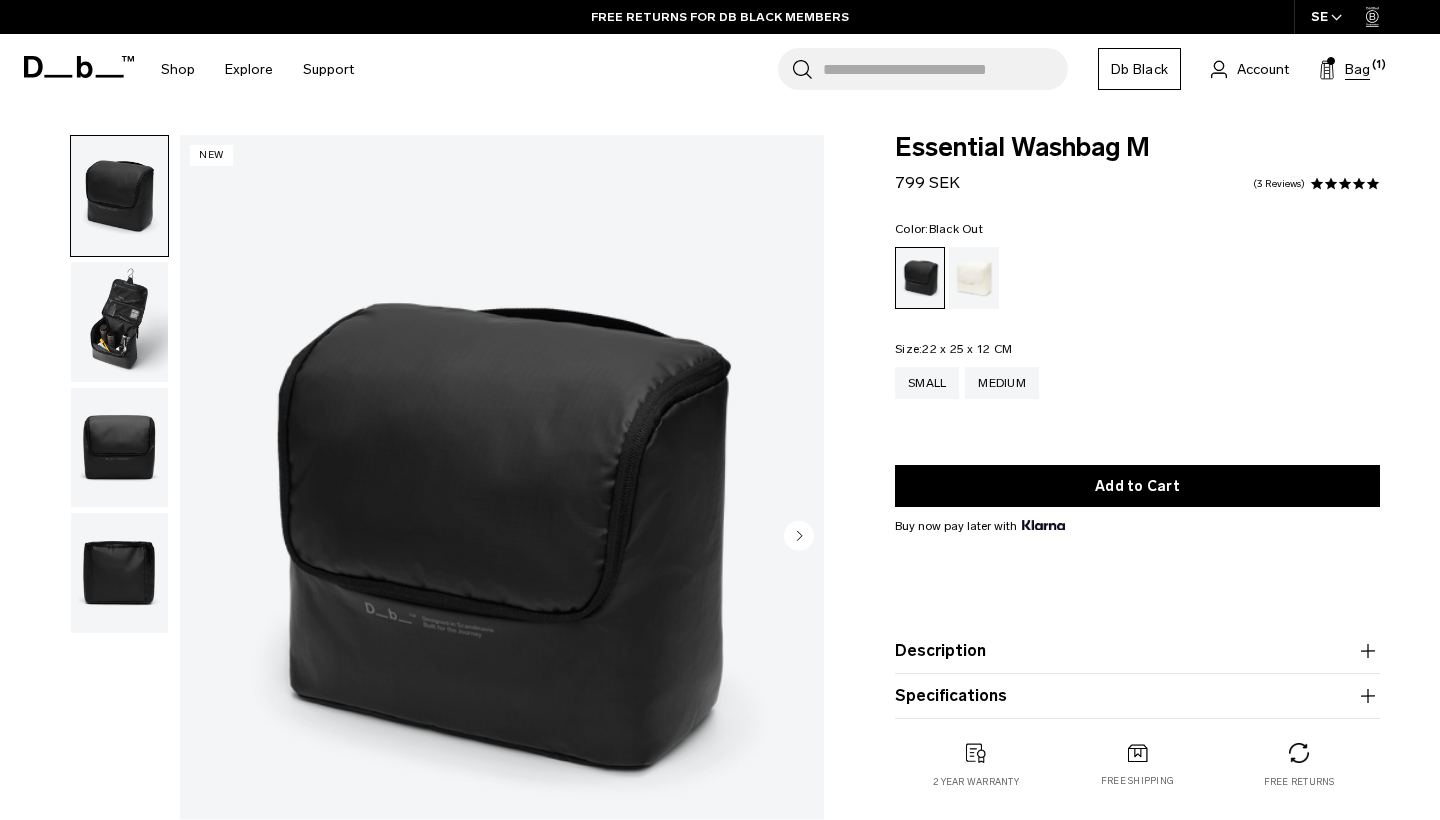 click on "Bag" at bounding box center [1357, 69] 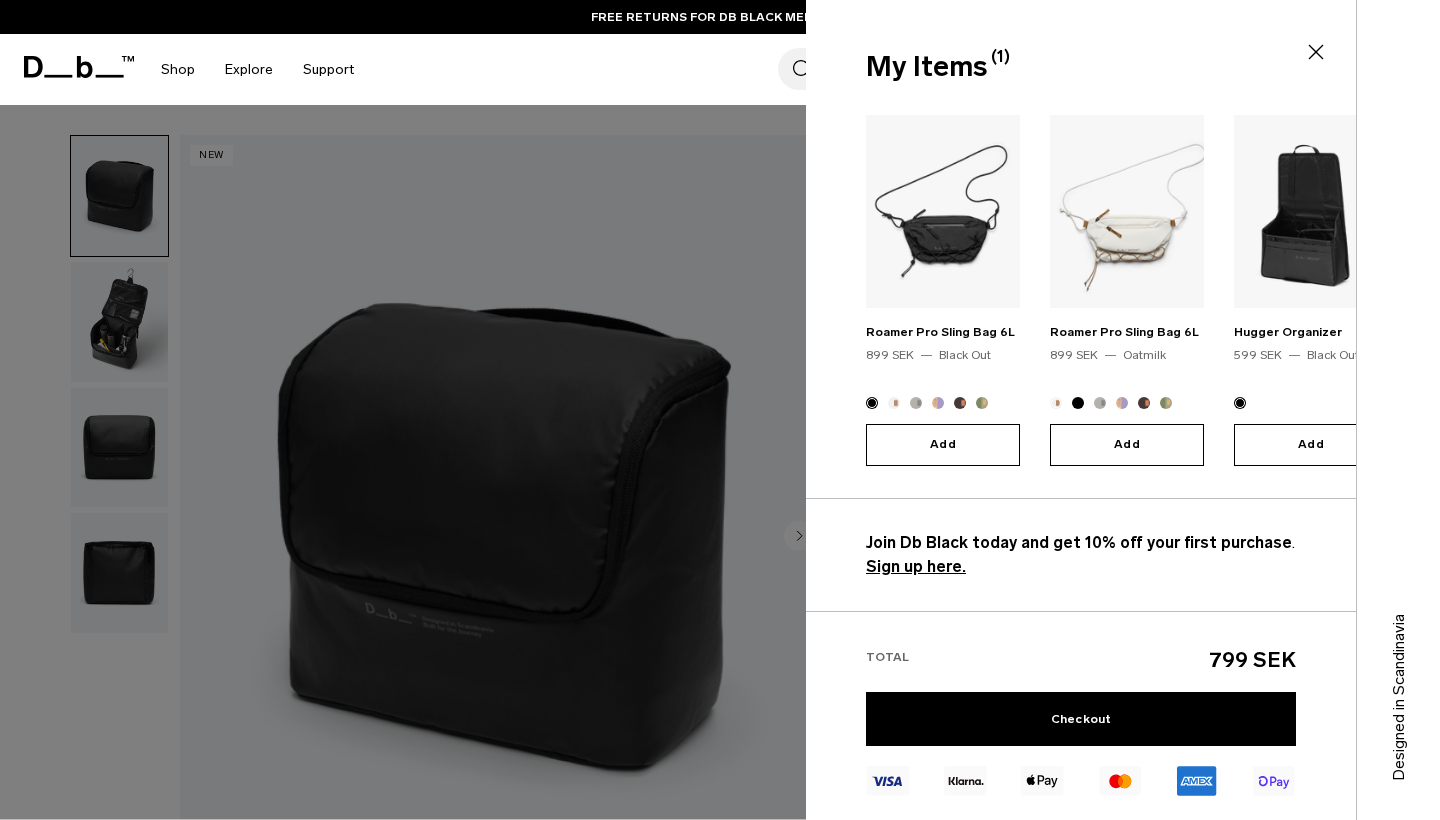 scroll, scrollTop: 229, scrollLeft: 0, axis: vertical 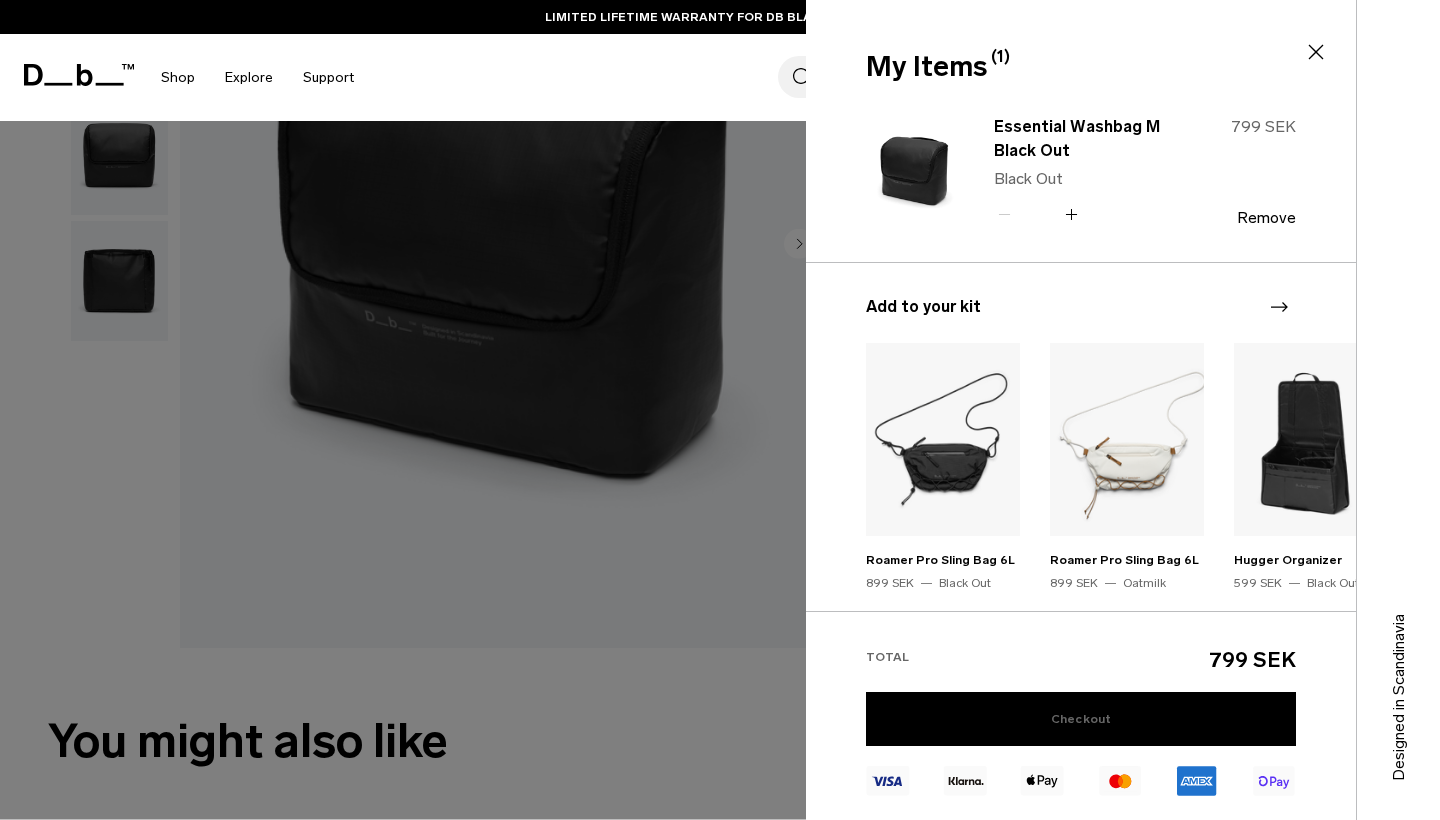 click on "Checkout" at bounding box center (1081, 719) 